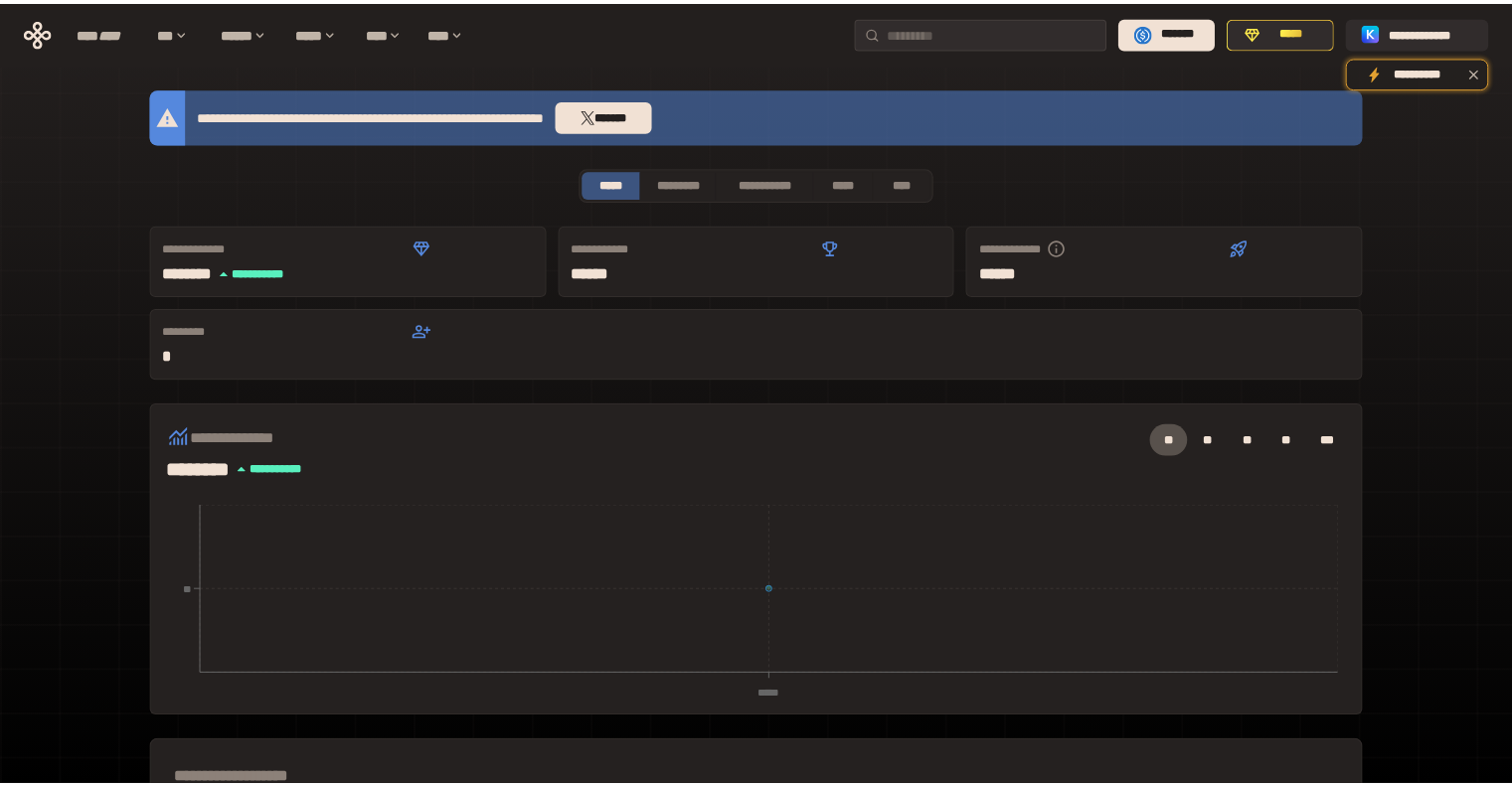 scroll, scrollTop: 0, scrollLeft: 0, axis: both 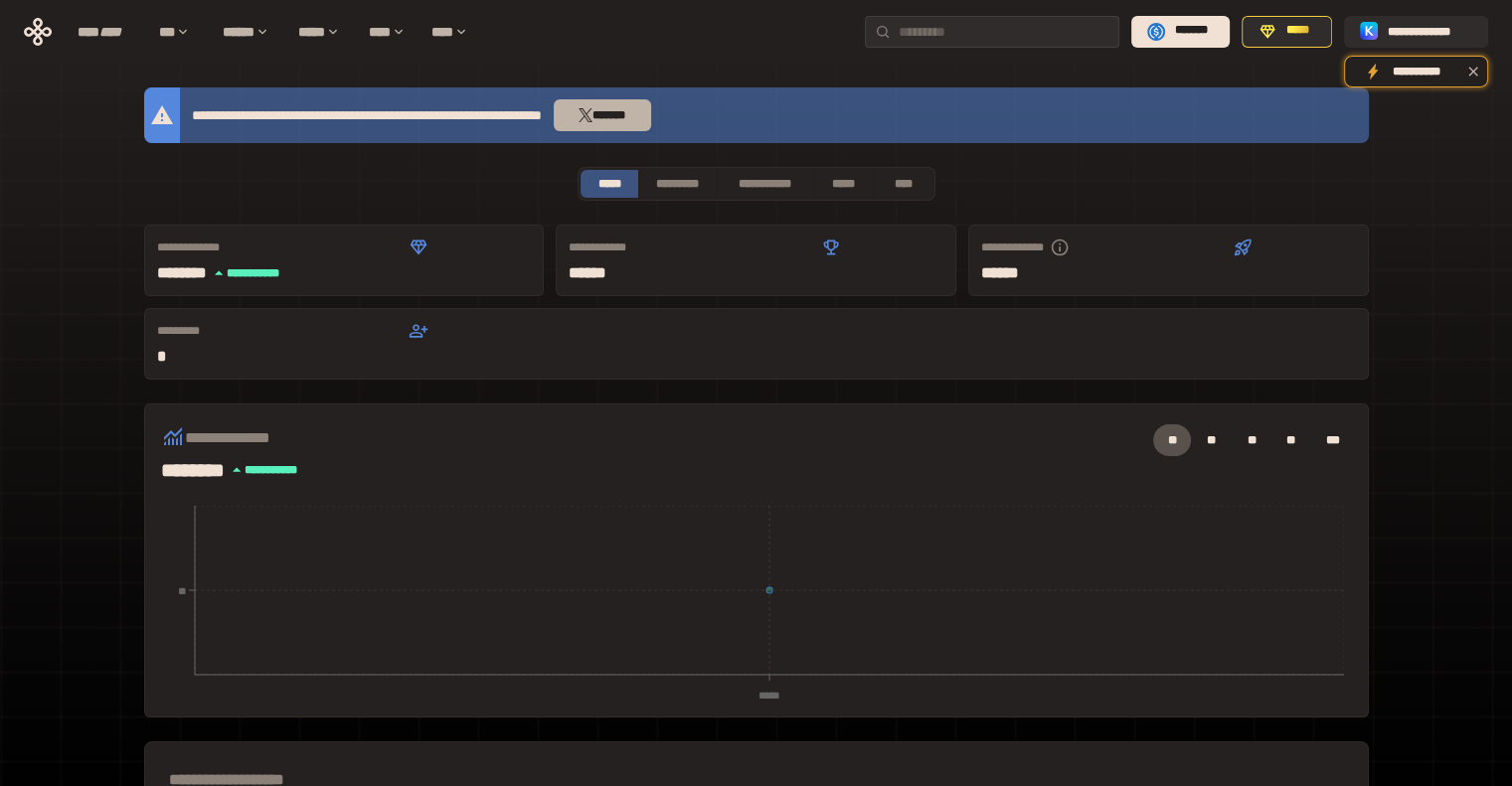 click on "*******" at bounding box center (602, 115) 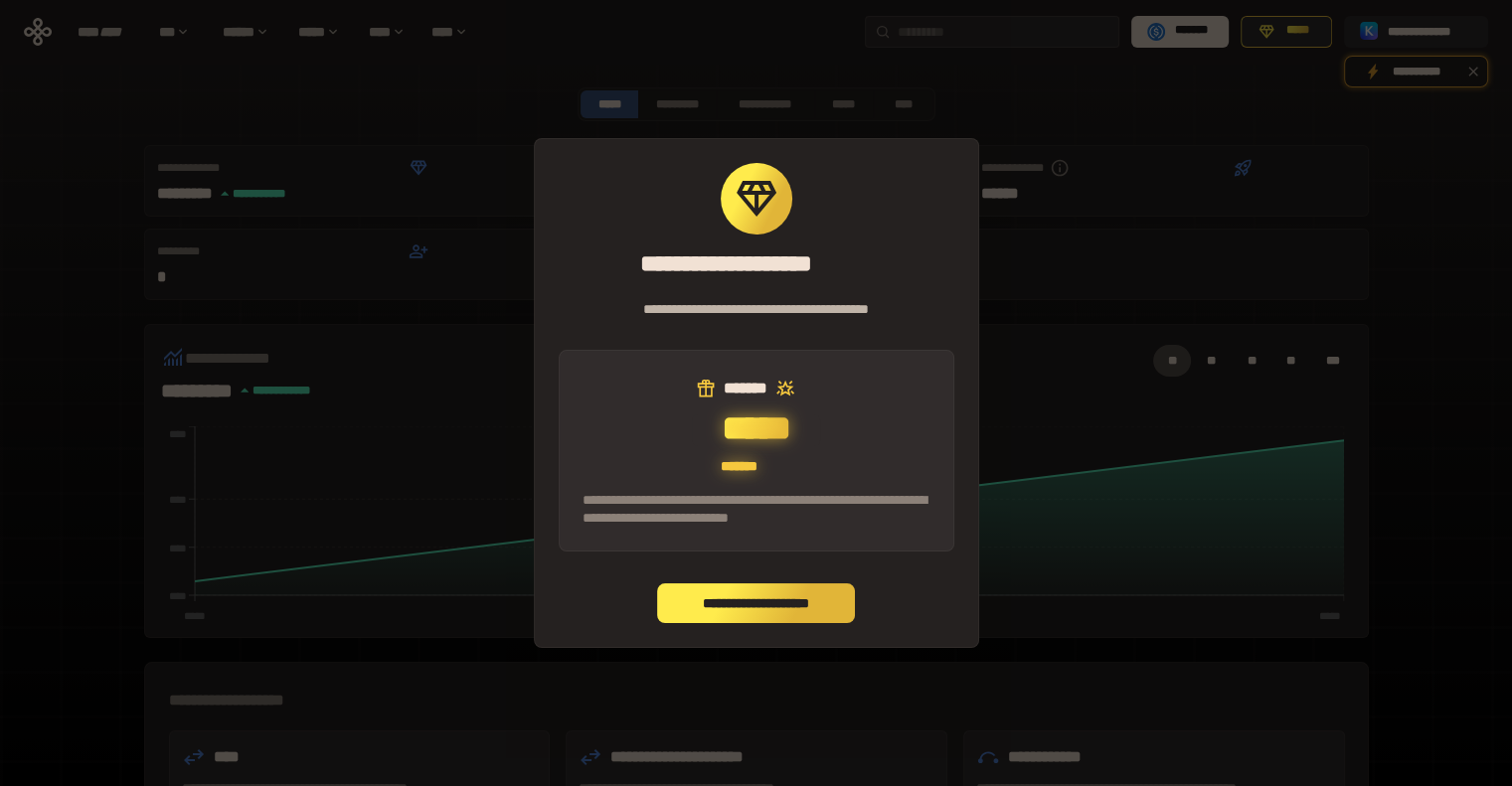 click on "**********" at bounding box center [756, 603] 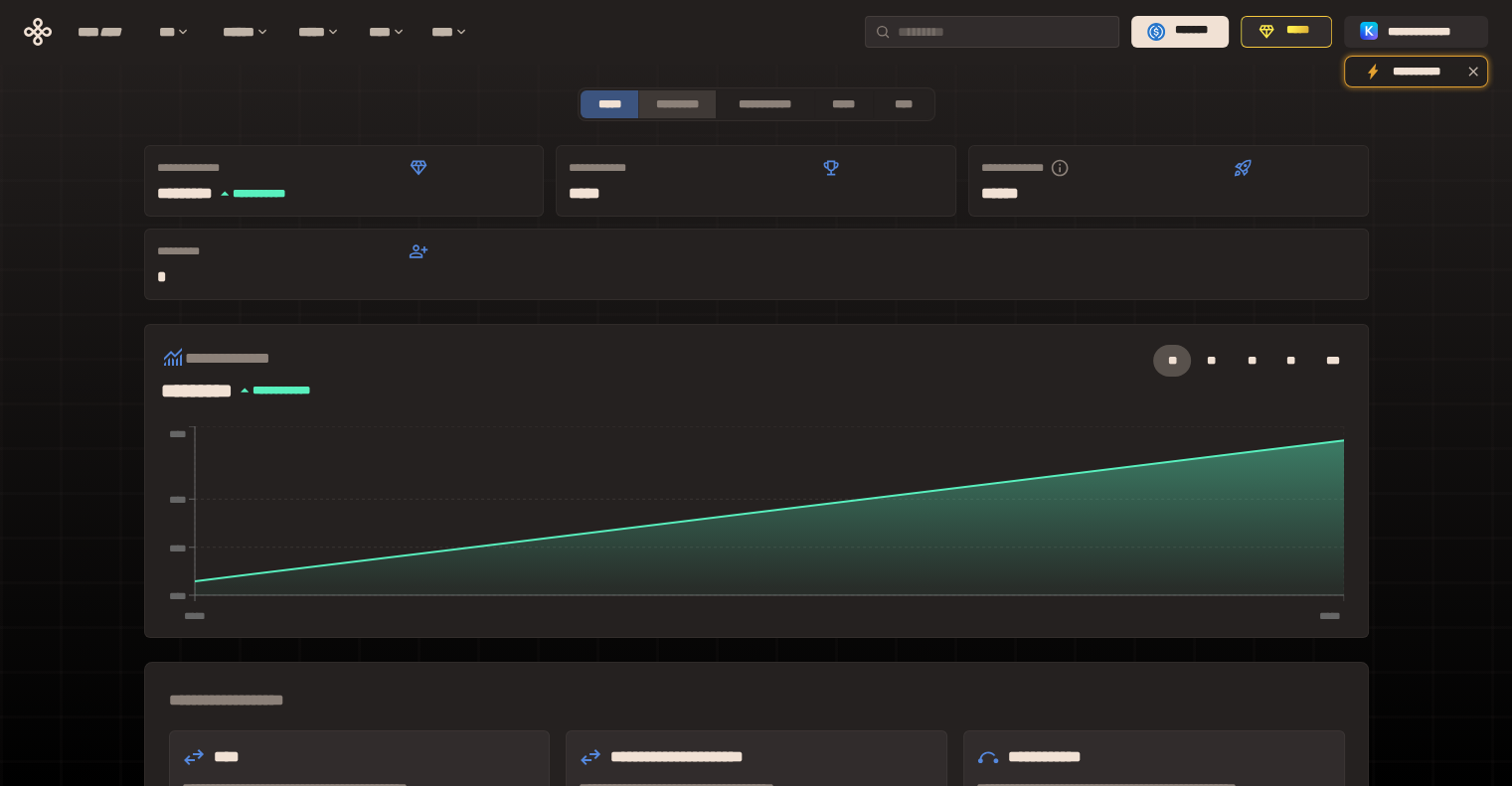click on "*********" at bounding box center (676, 104) 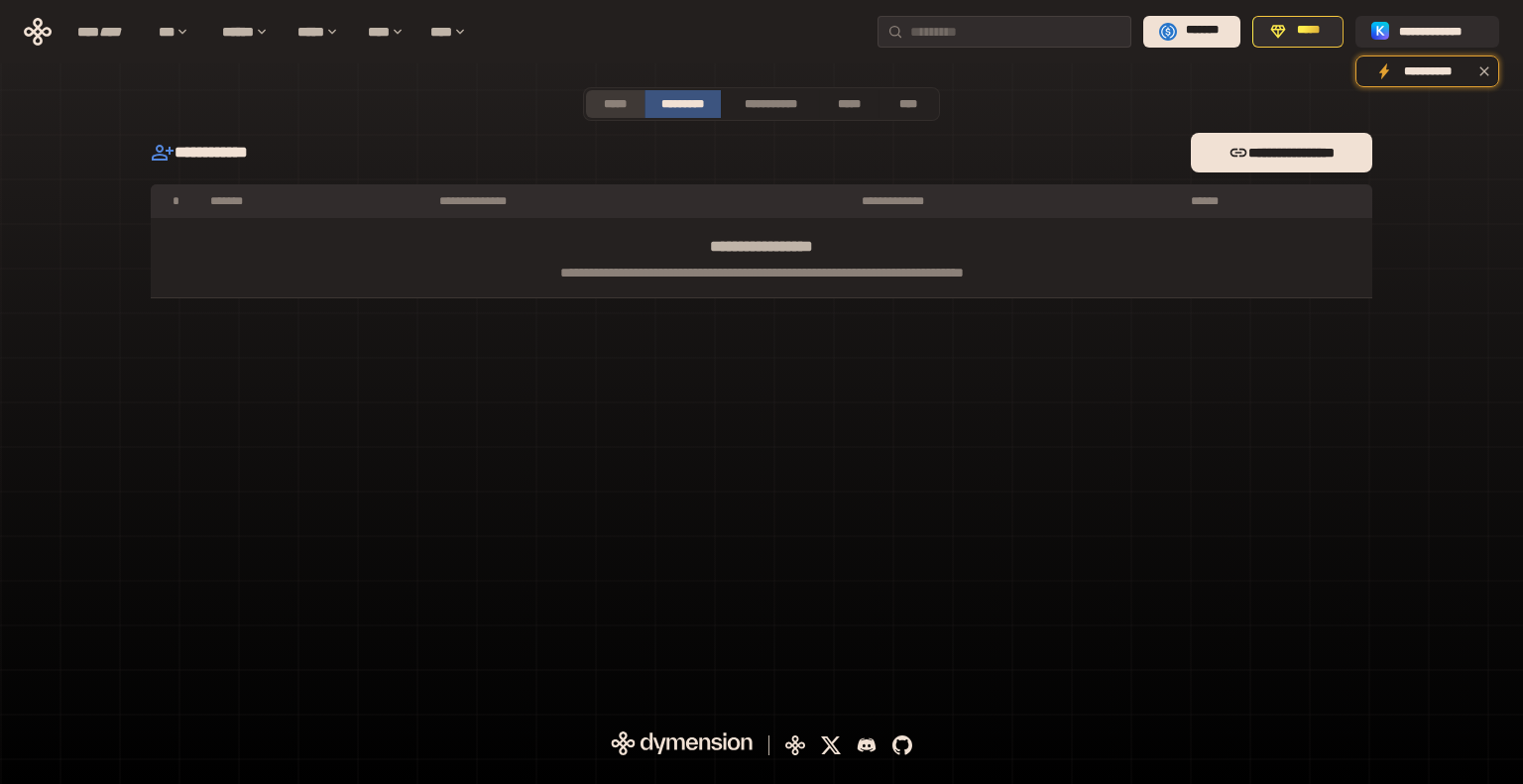 click on "*****" at bounding box center (615, 104) 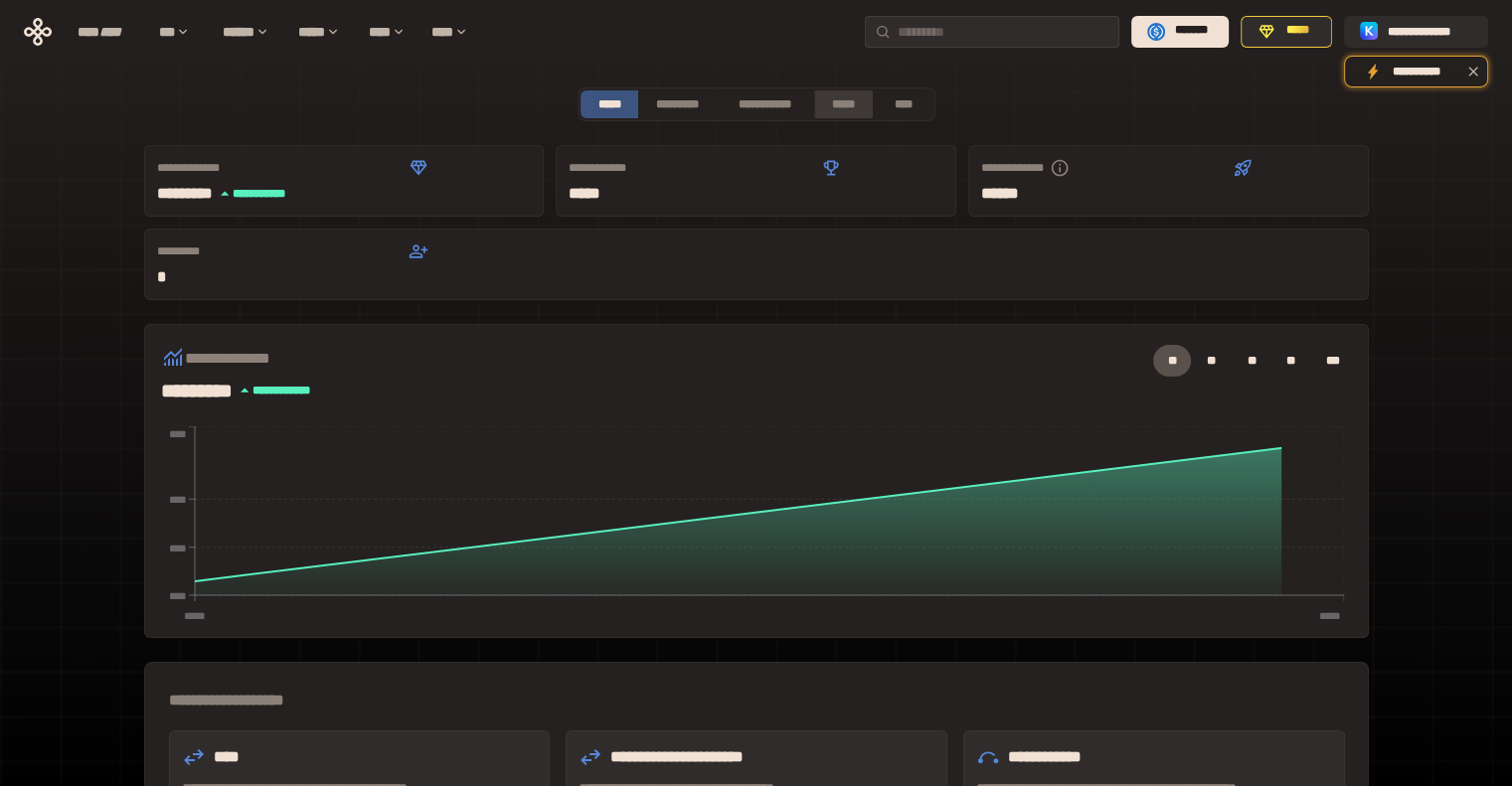 click on "*****" at bounding box center (844, 104) 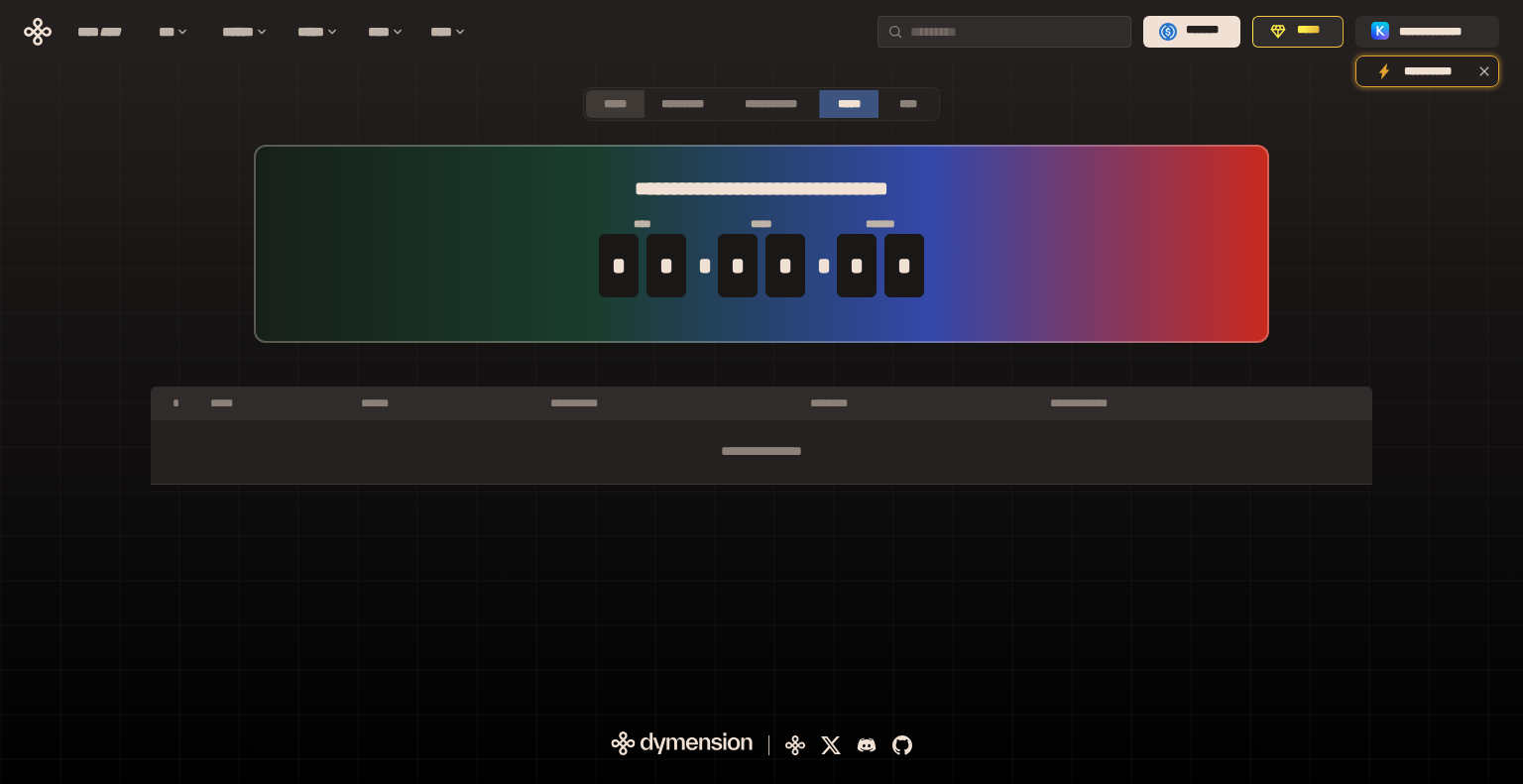 click on "*****" at bounding box center (615, 104) 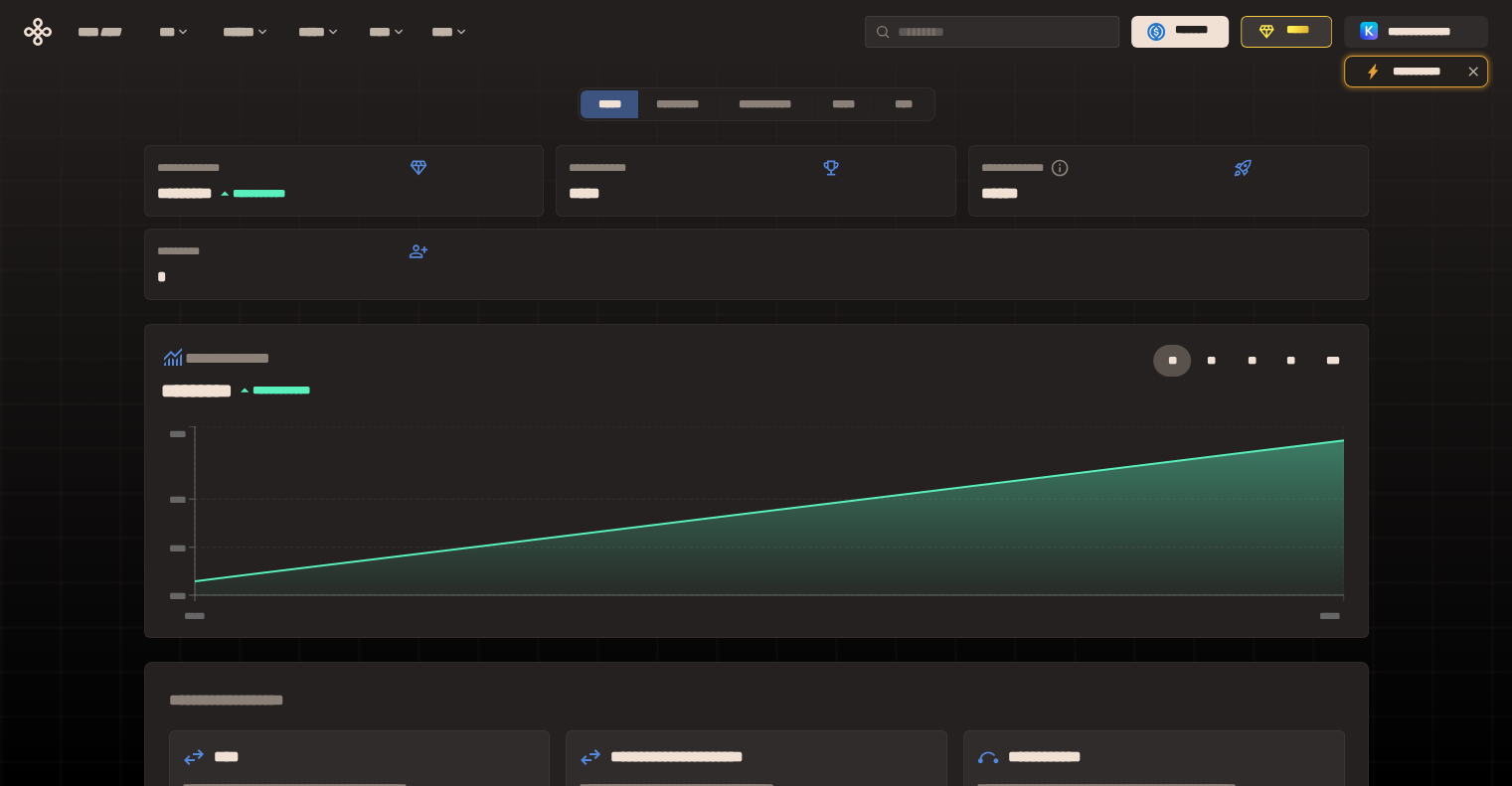 click 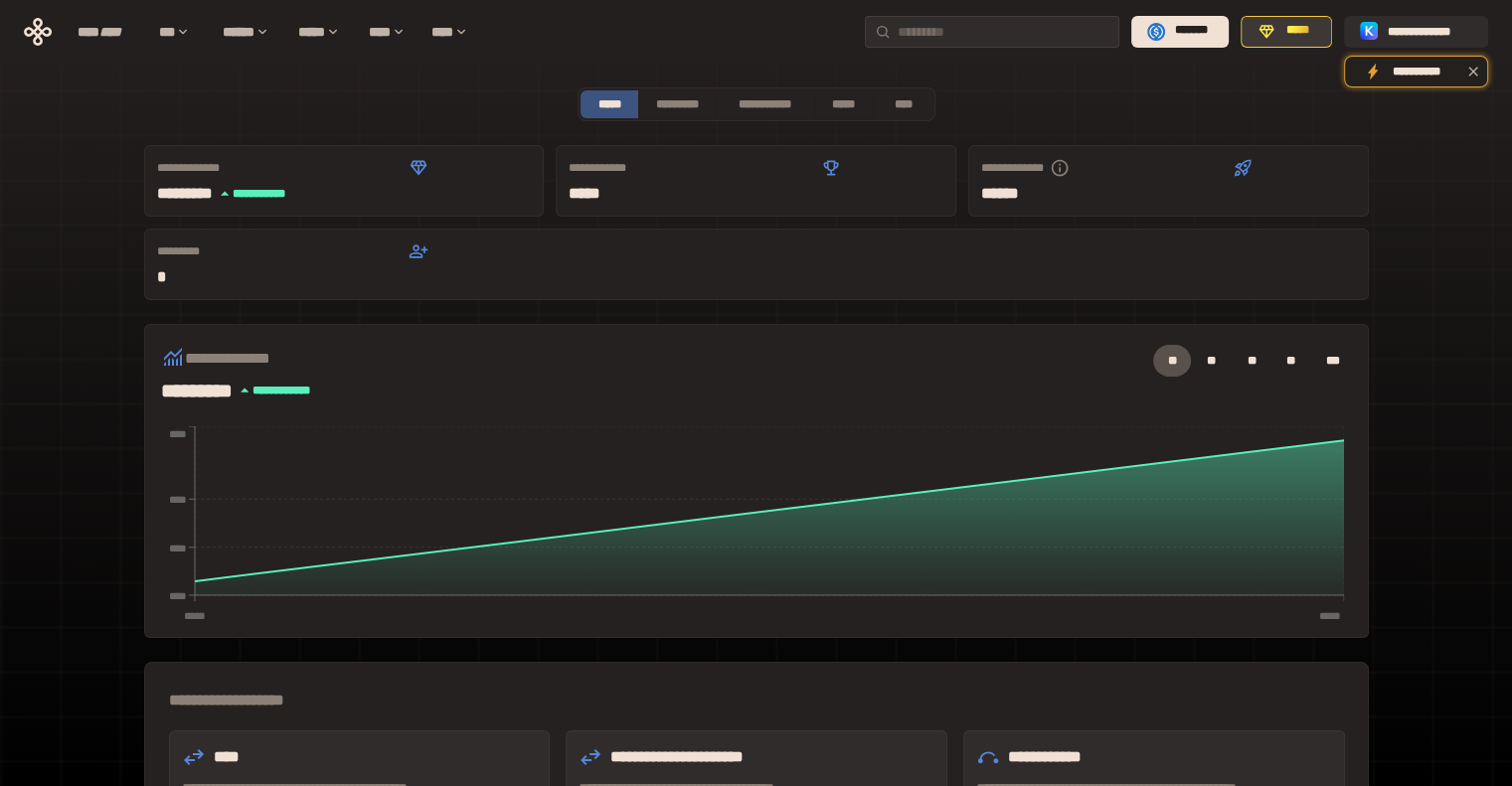 click on "*****" at bounding box center (1296, 31) 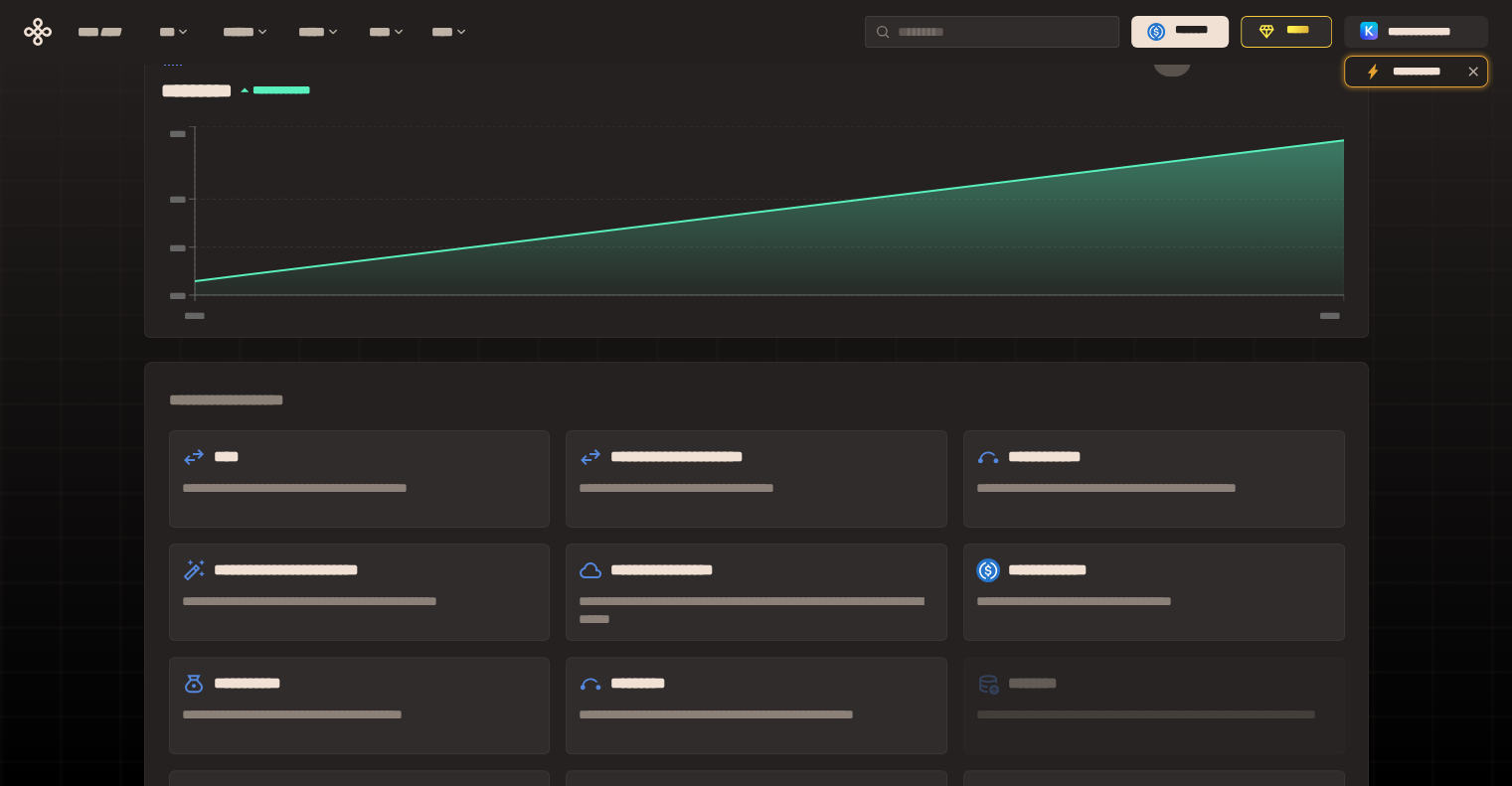 scroll, scrollTop: 410, scrollLeft: 0, axis: vertical 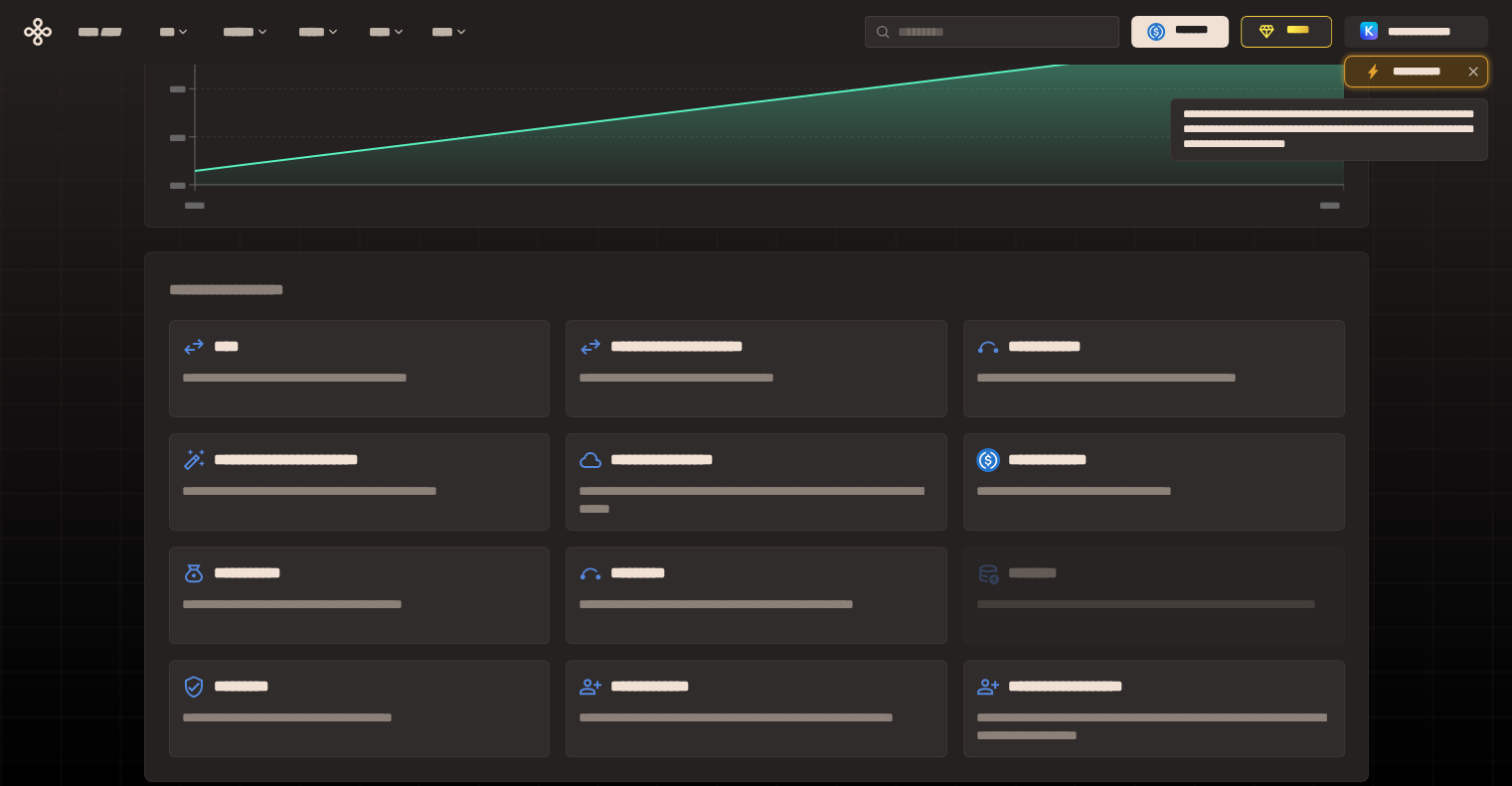 click on "**********" at bounding box center [1416, 74] 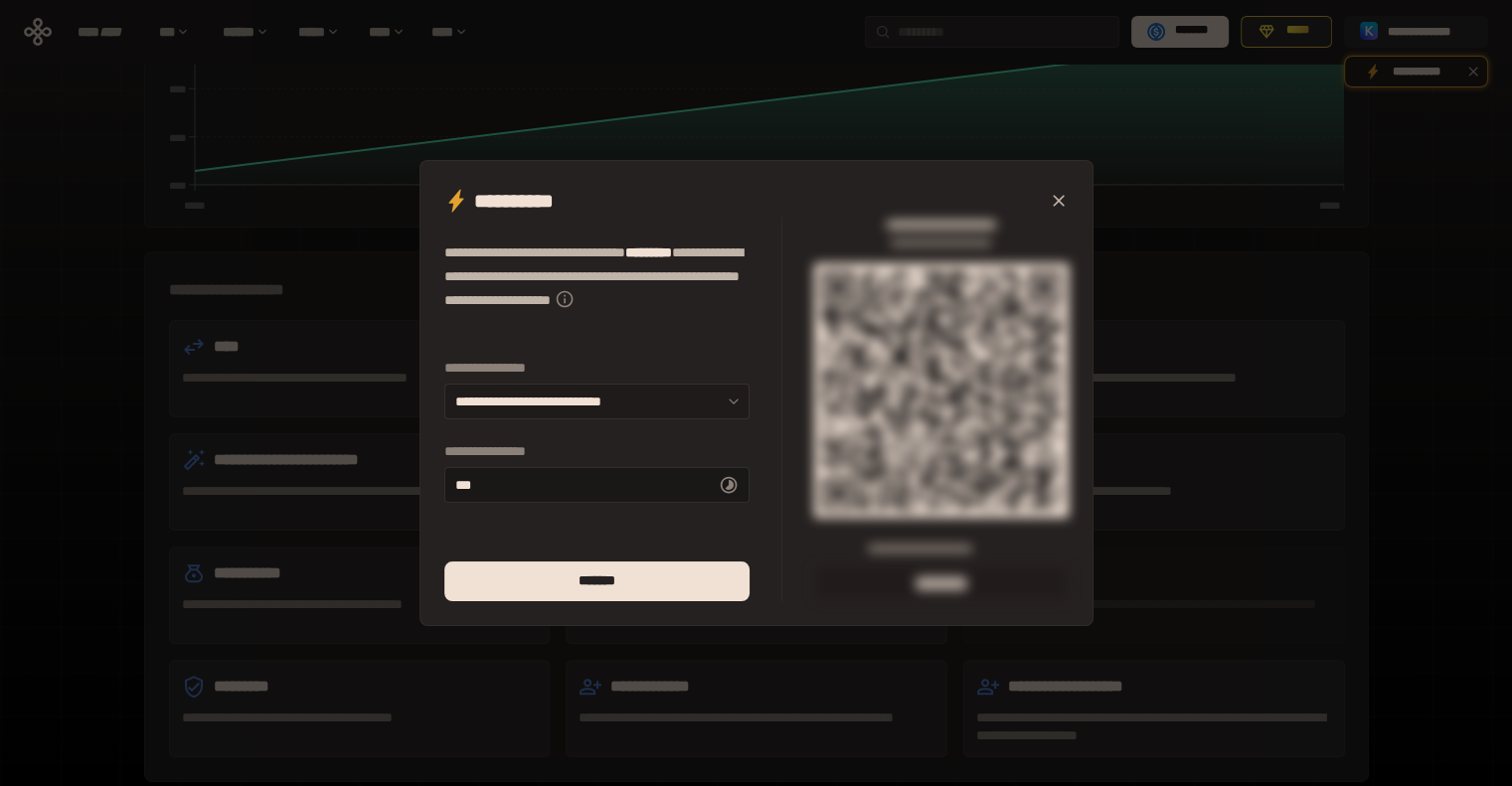 click on "**********" at bounding box center (596, 401) 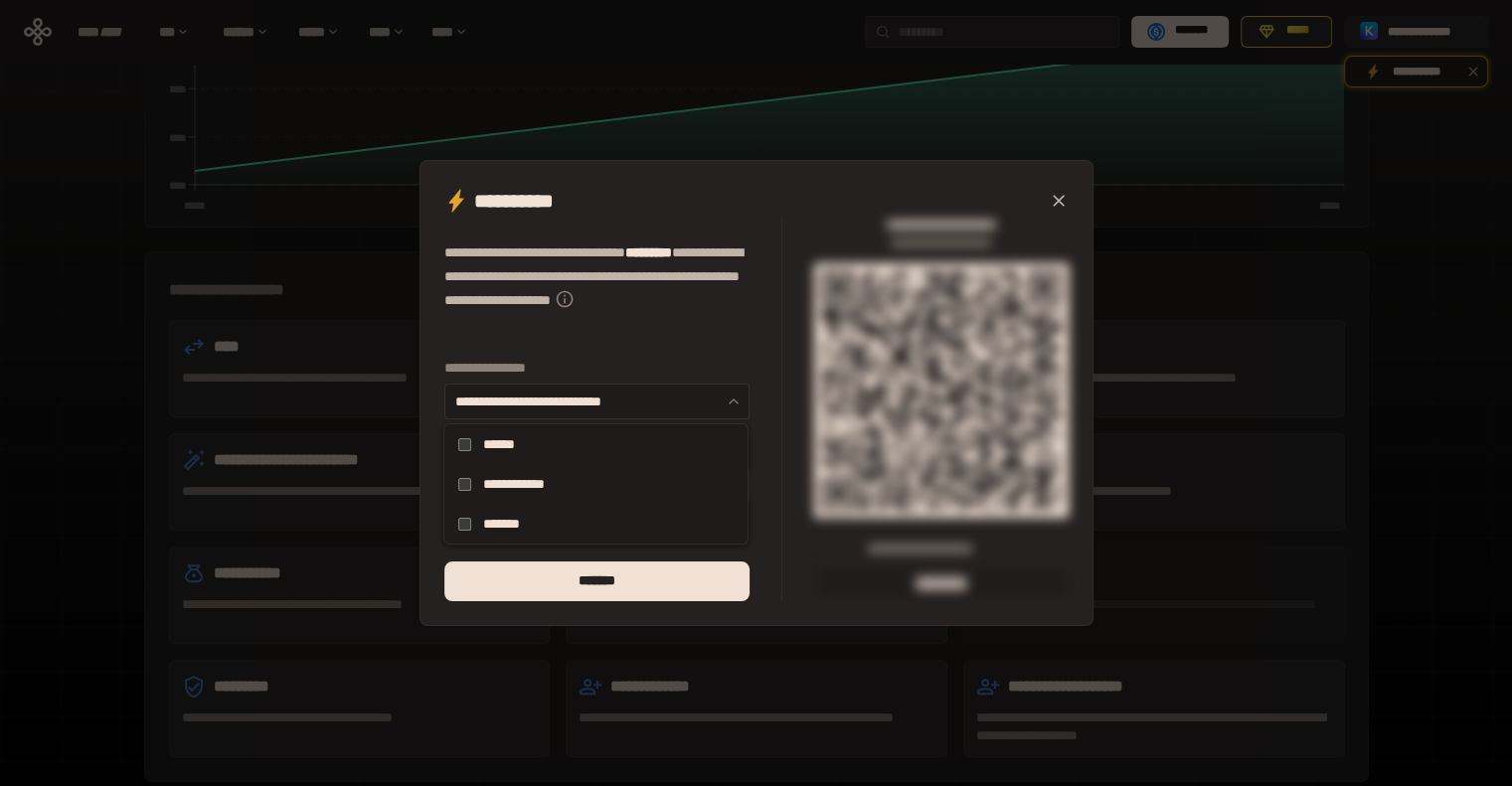 click on "**********" at bounding box center [596, 401] 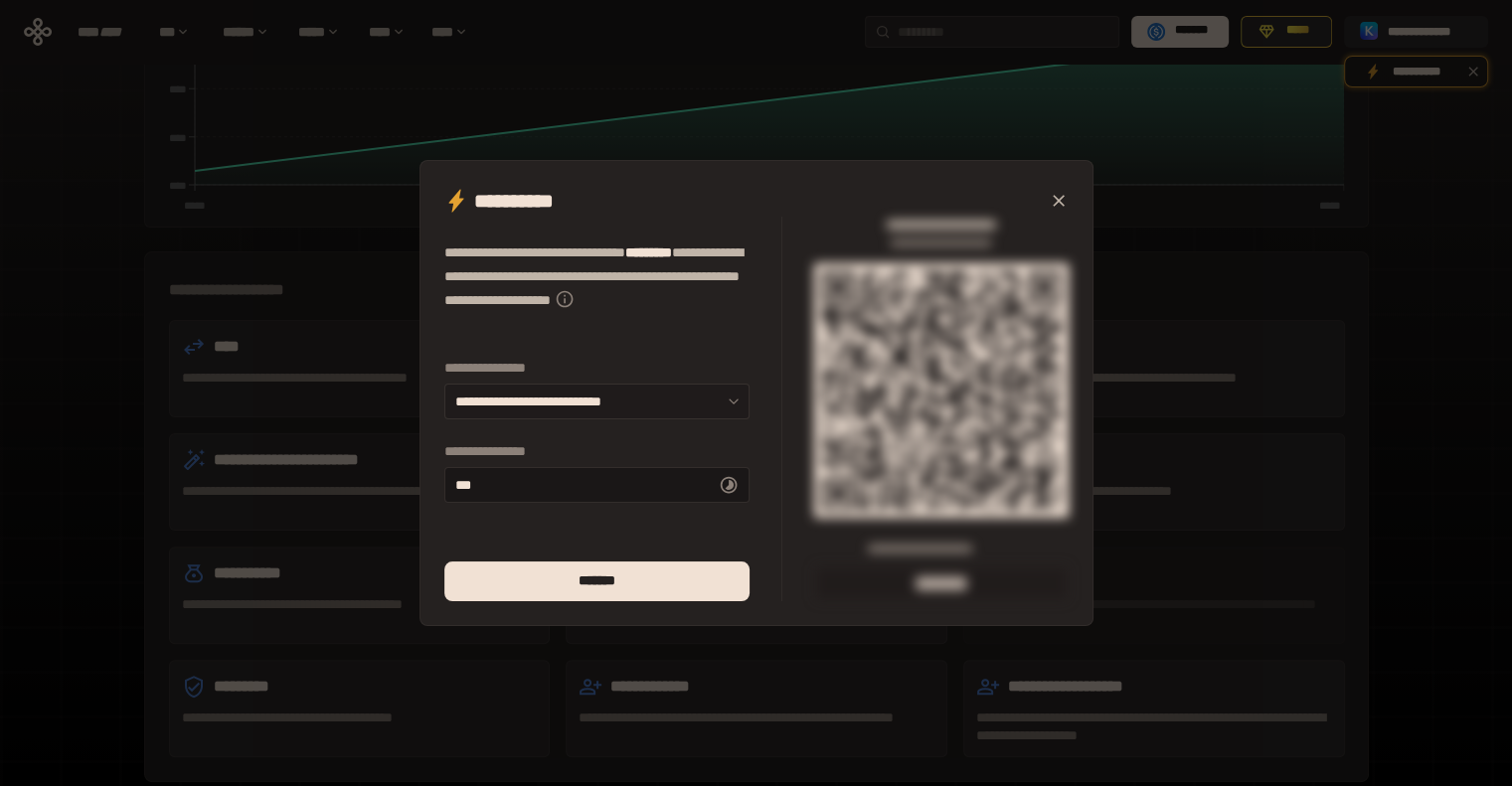 click on "**********" at bounding box center [596, 401] 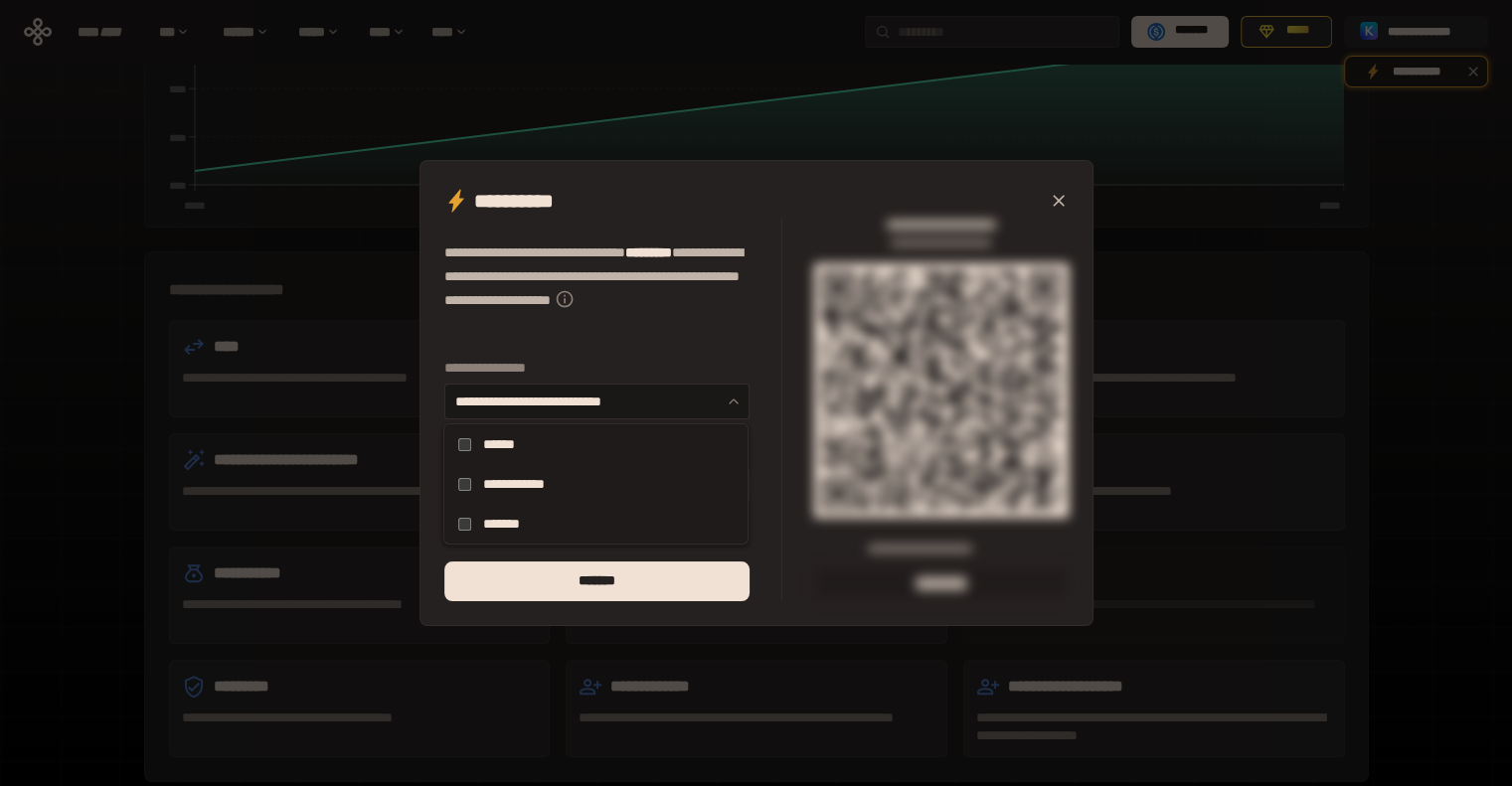 click on "*******" at bounding box center [595, 524] 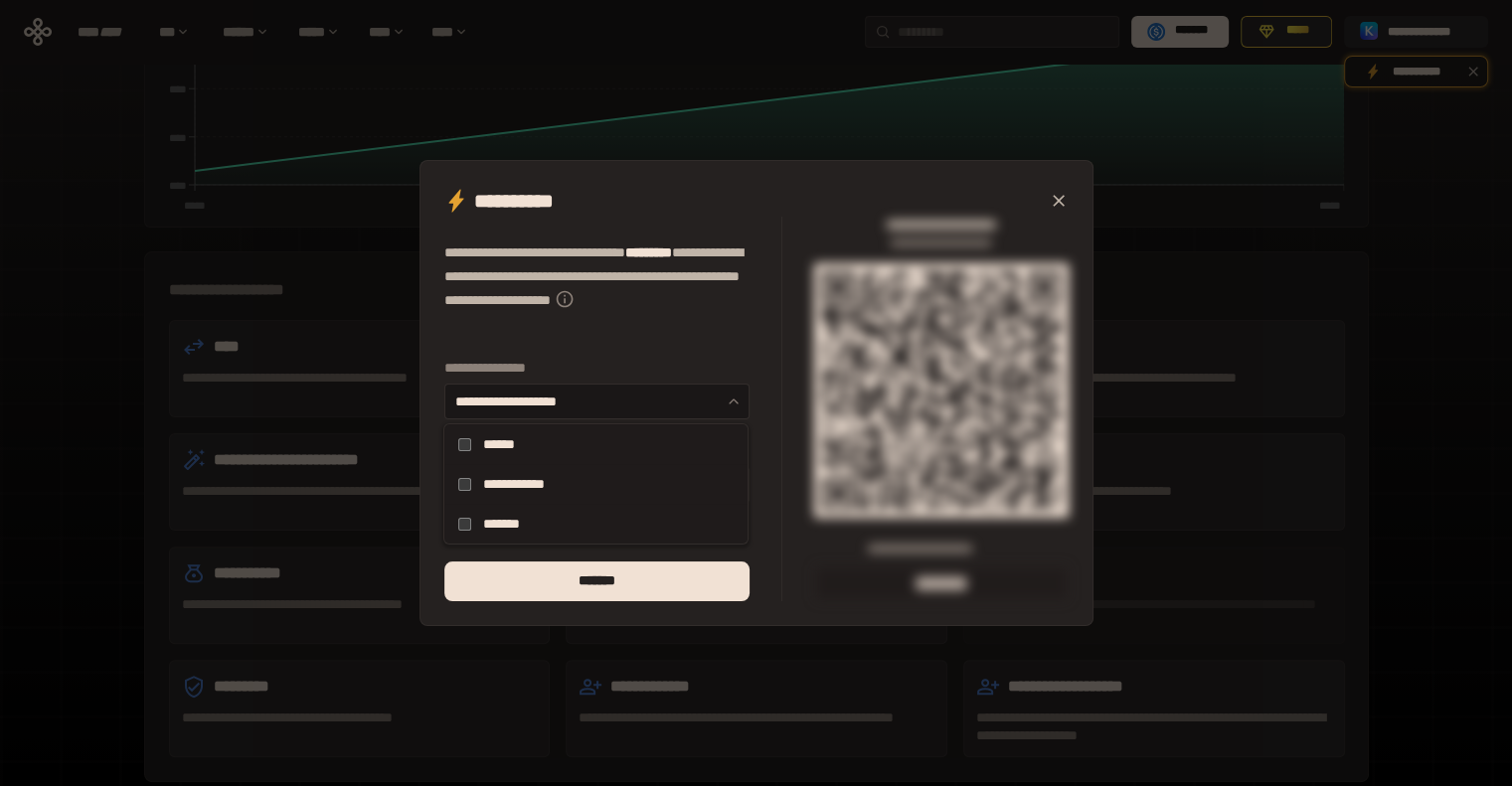 click on "*******" at bounding box center [595, 524] 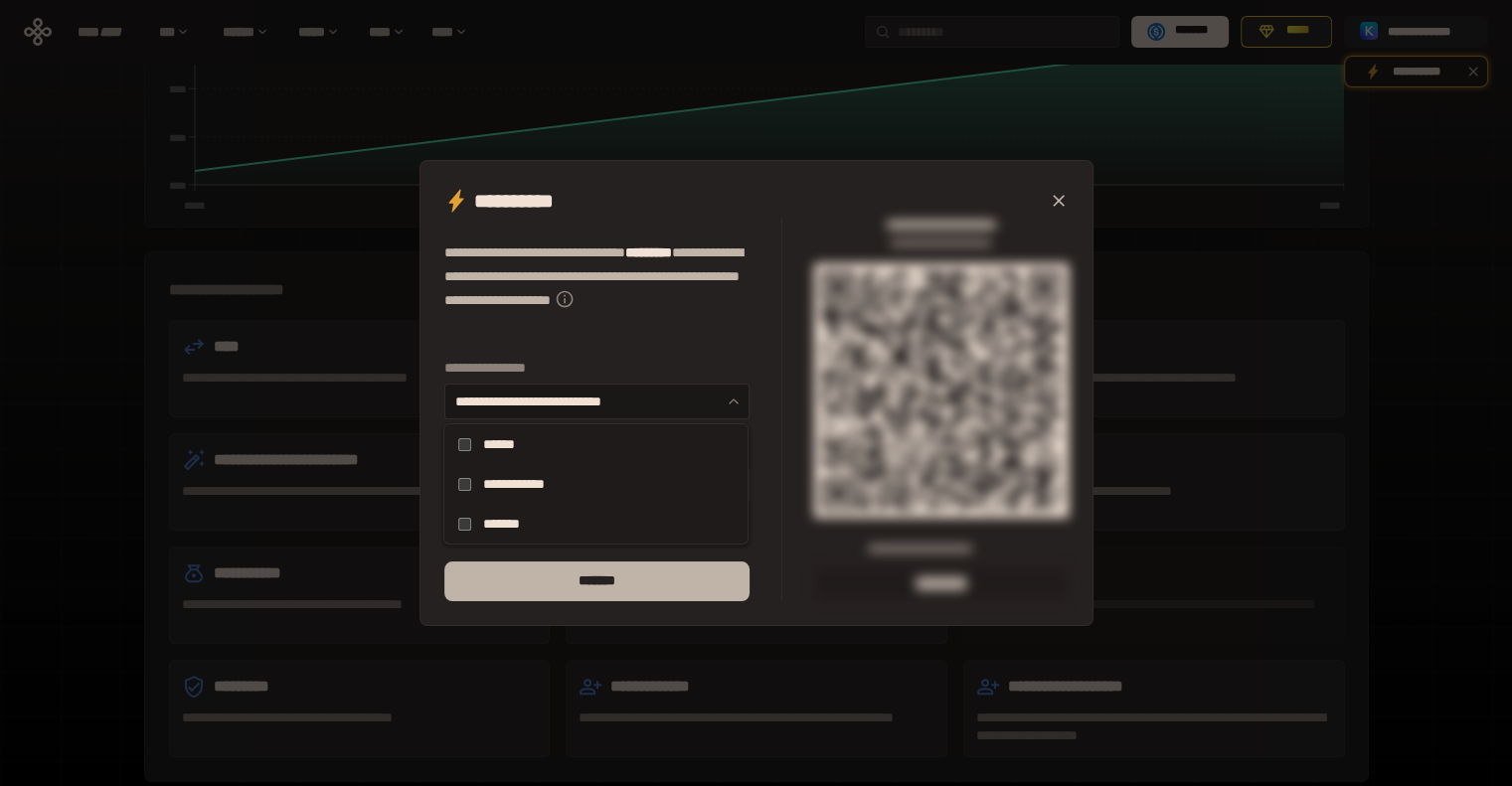 click on "*******" at bounding box center (596, 581) 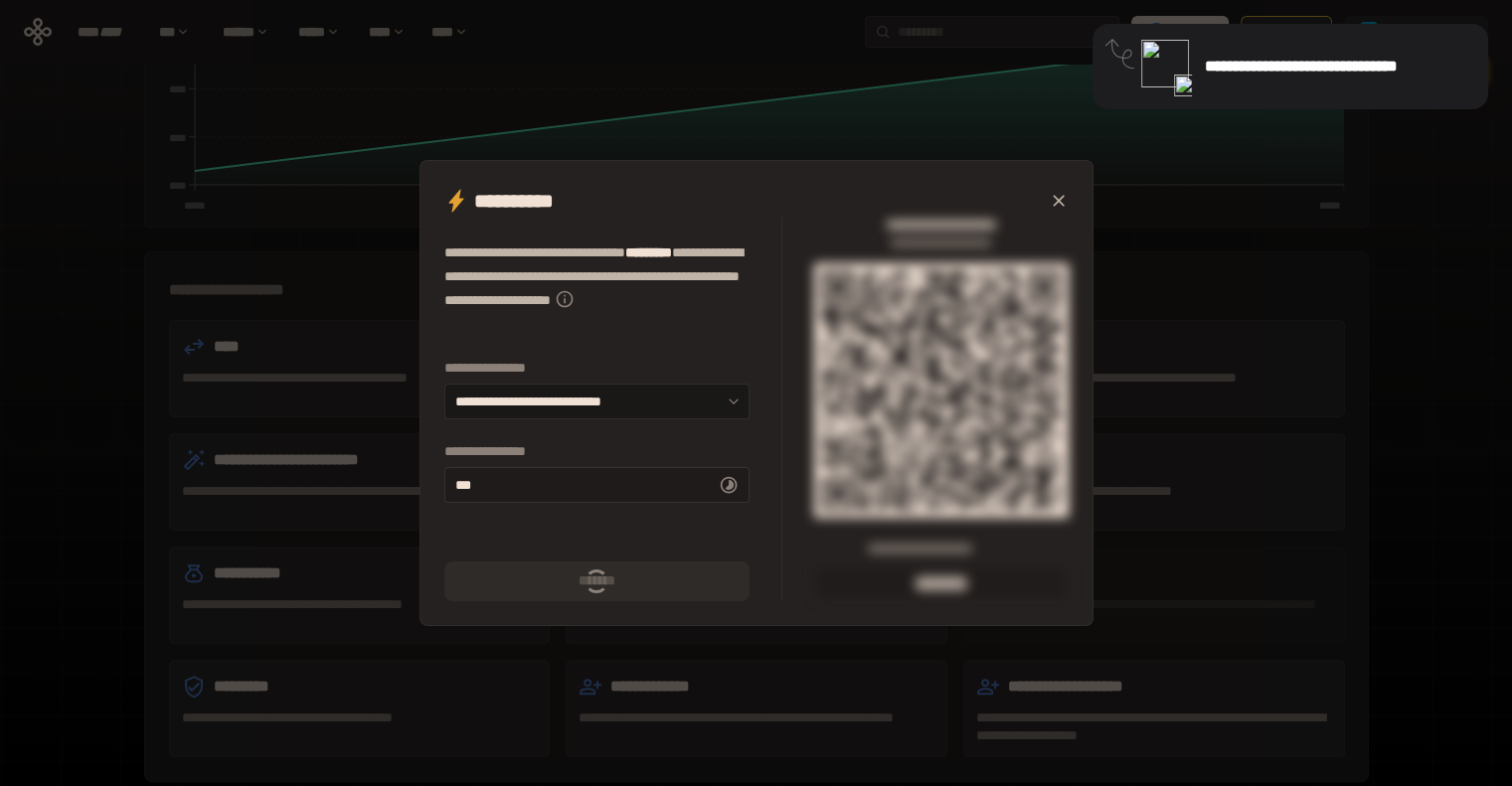 click on "** *" at bounding box center (596, 485) 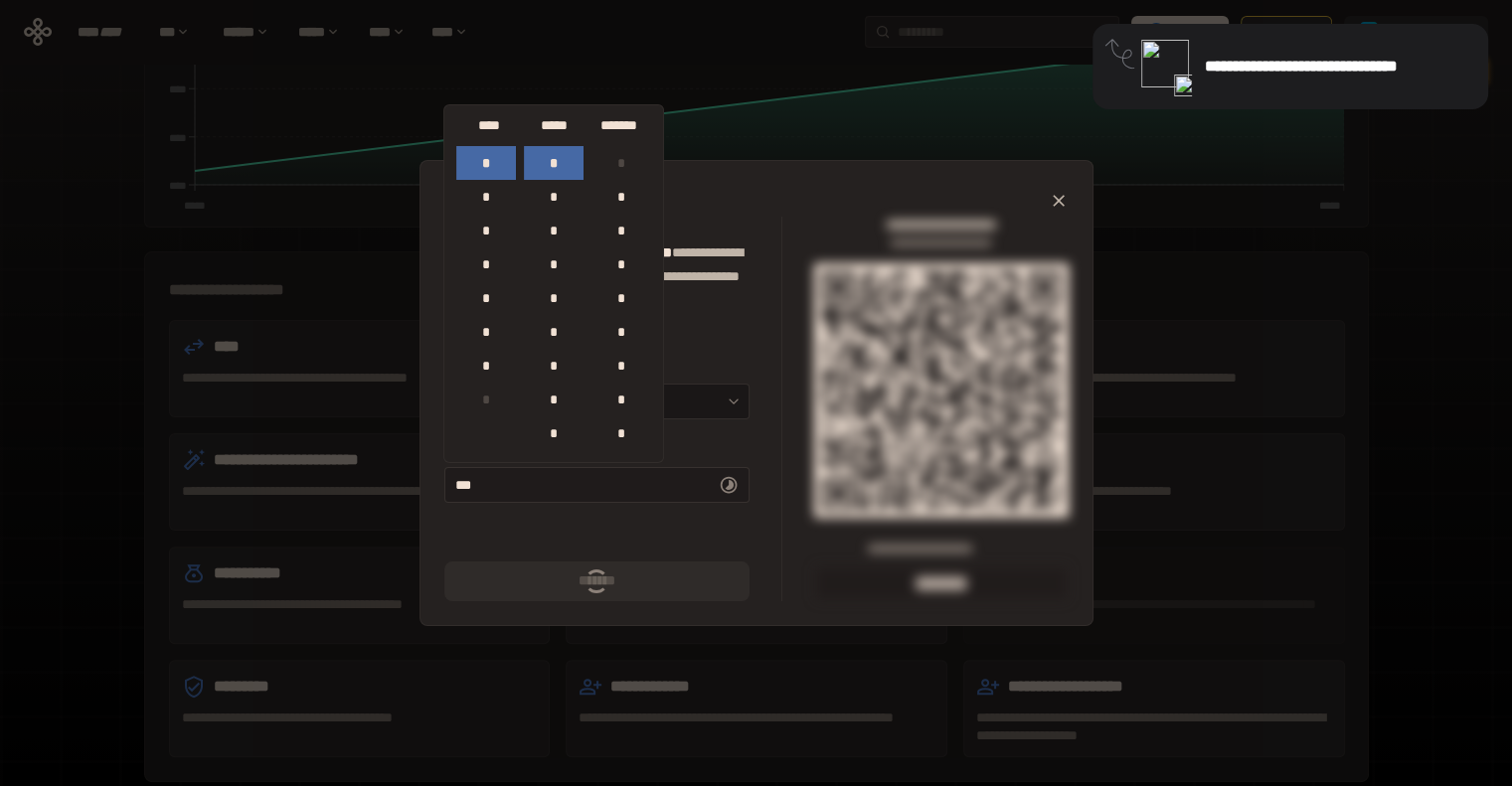 scroll, scrollTop: 878, scrollLeft: 0, axis: vertical 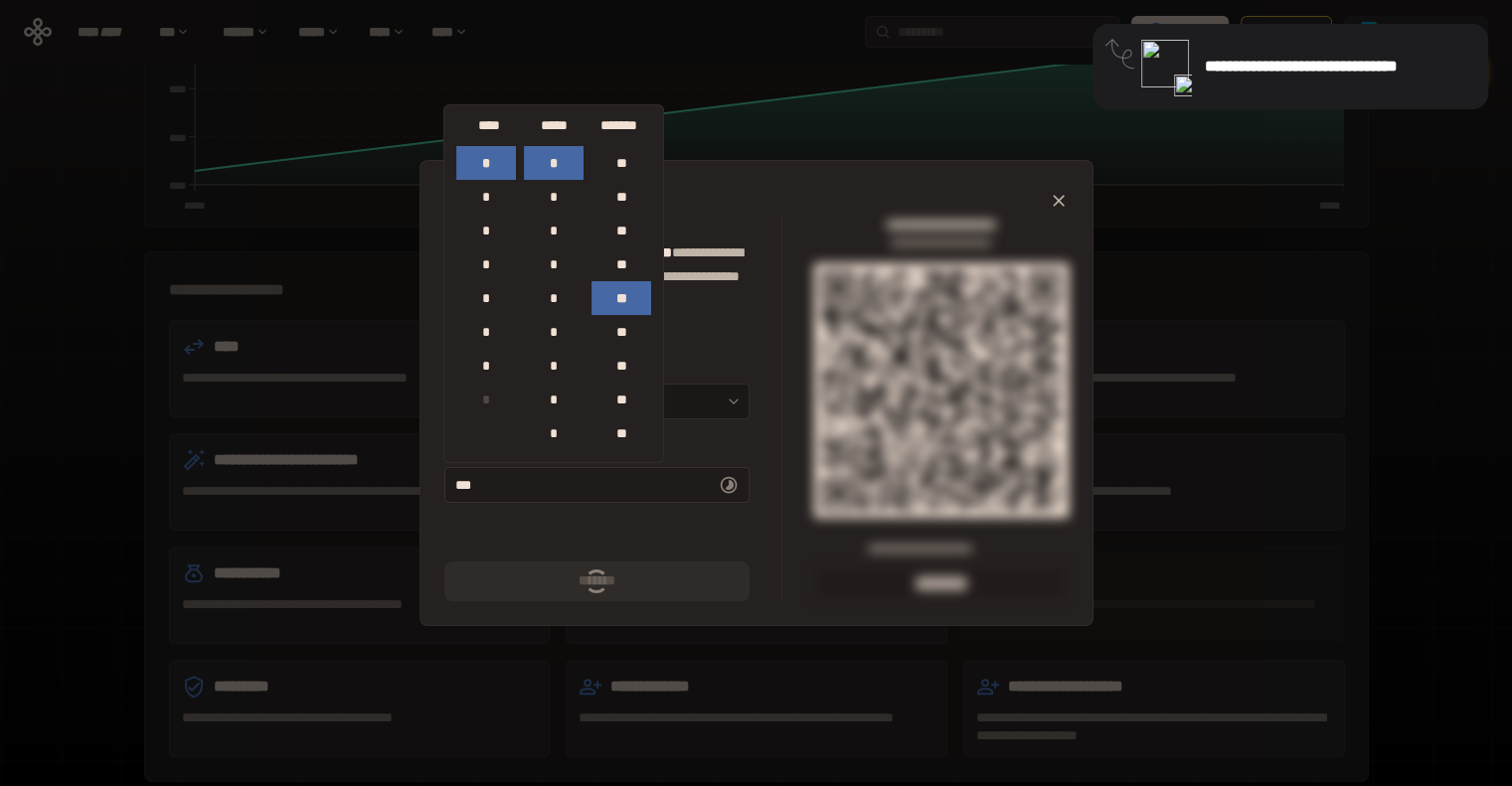 click on "** *" at bounding box center [596, 485] 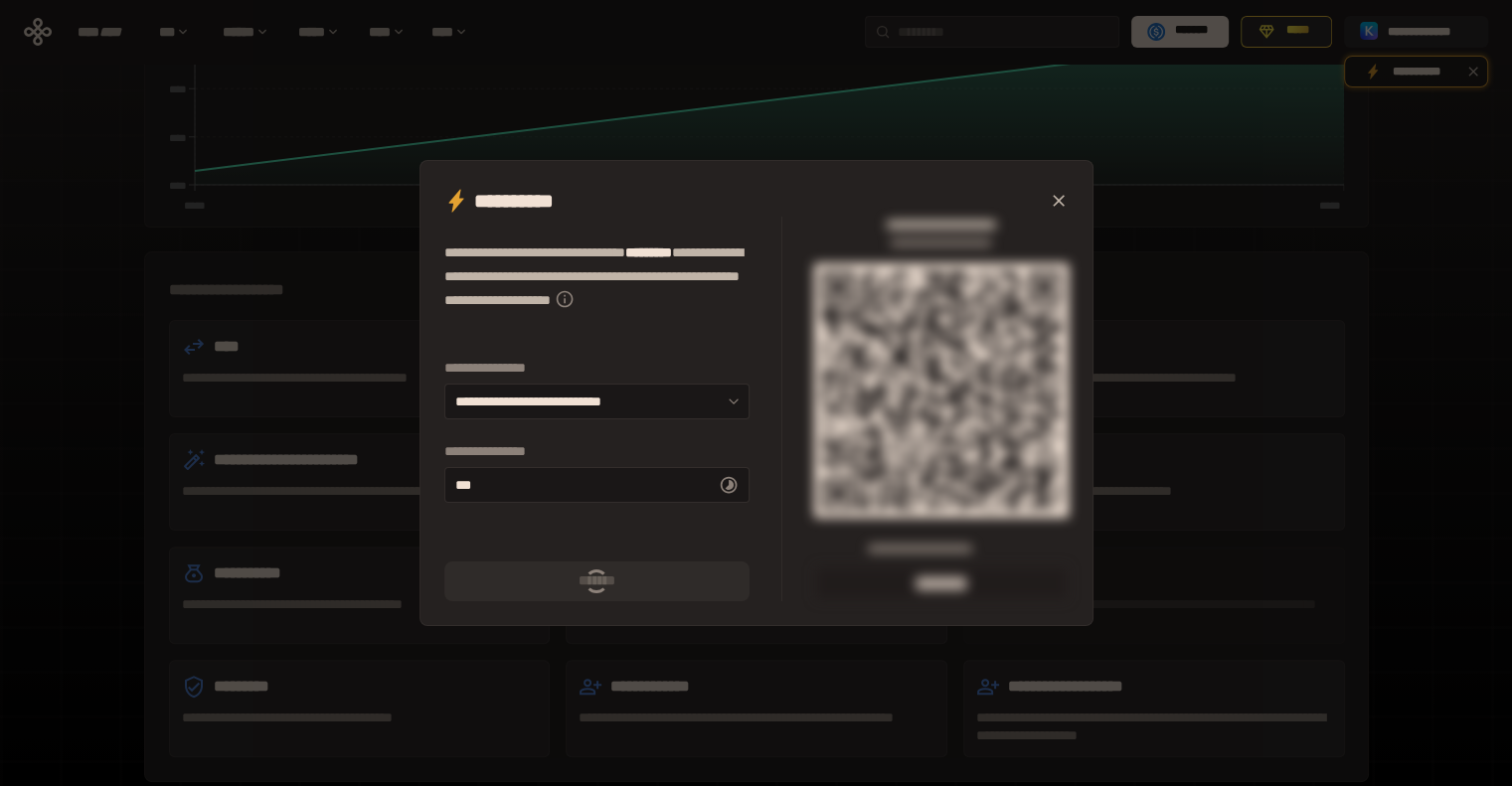 type on "******" 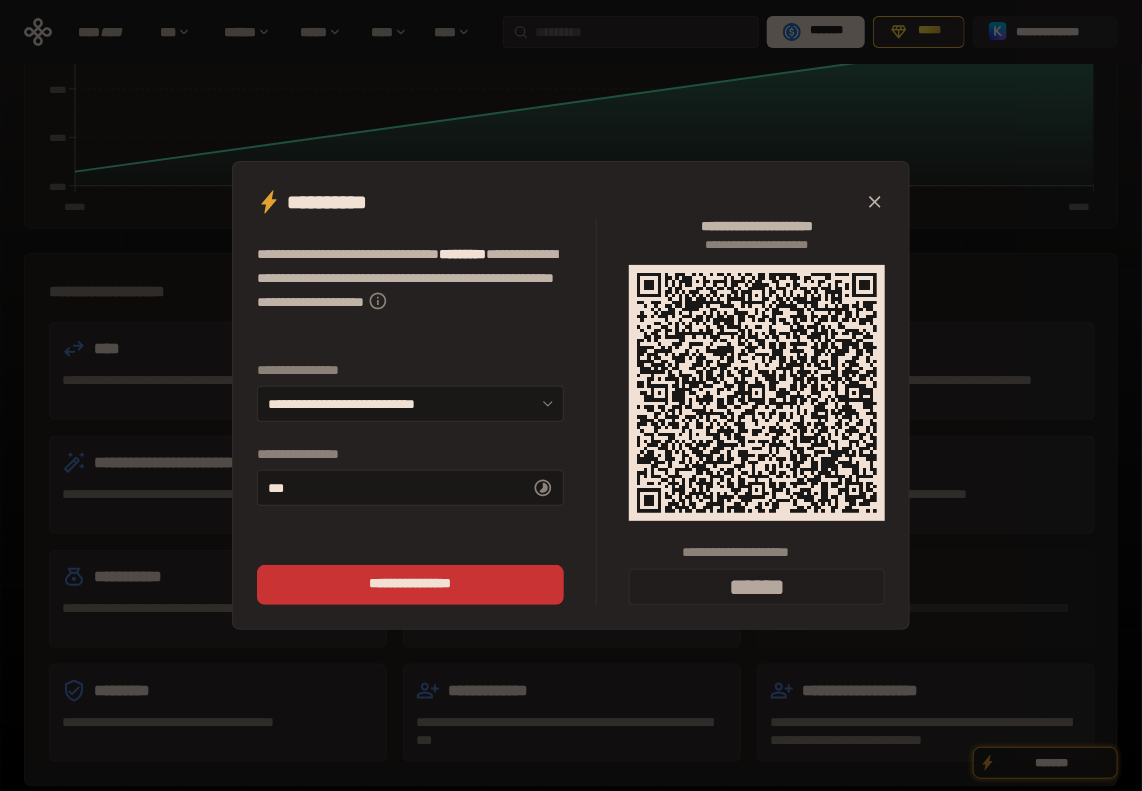 click 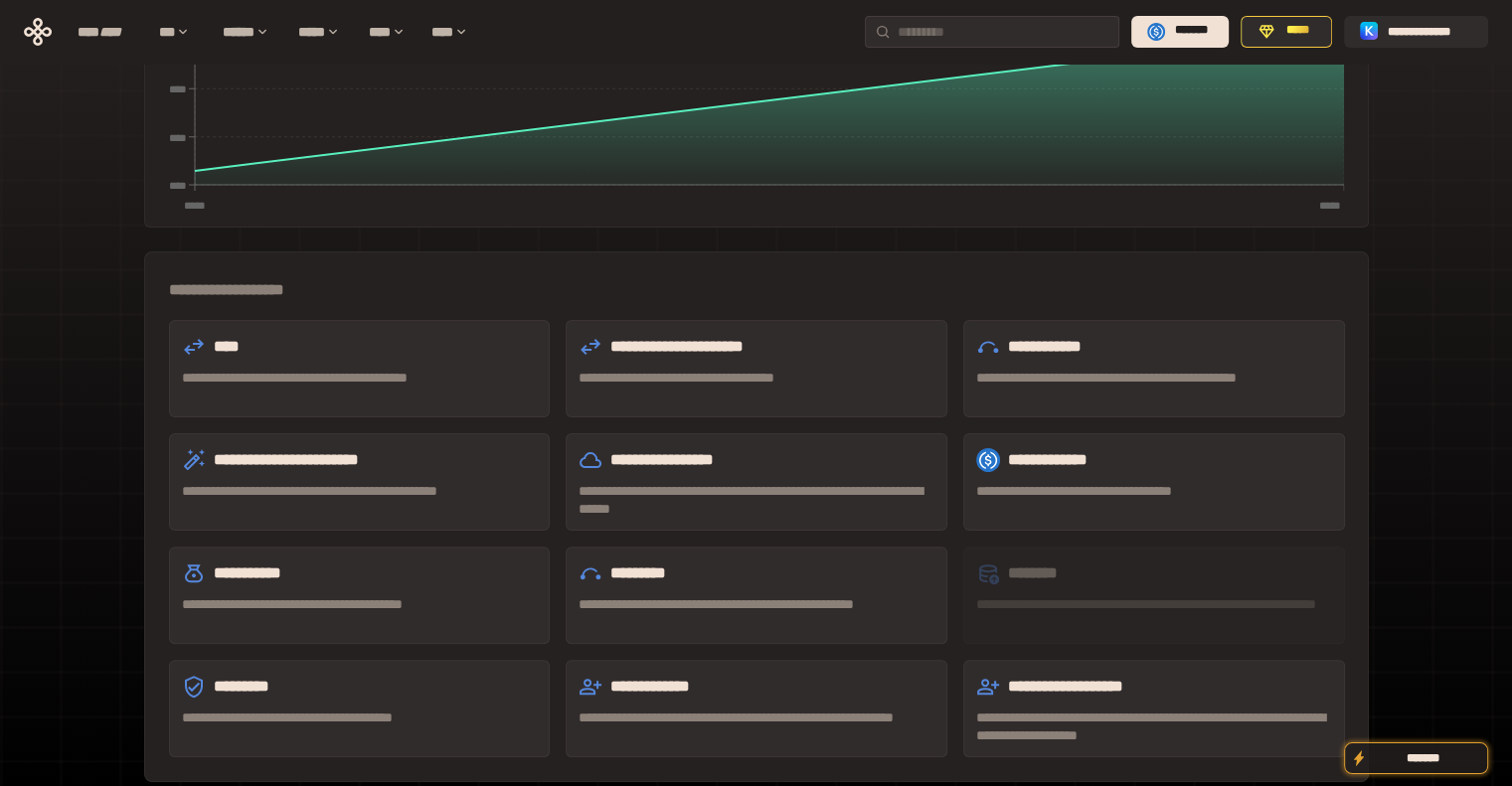 scroll, scrollTop: 311, scrollLeft: 0, axis: vertical 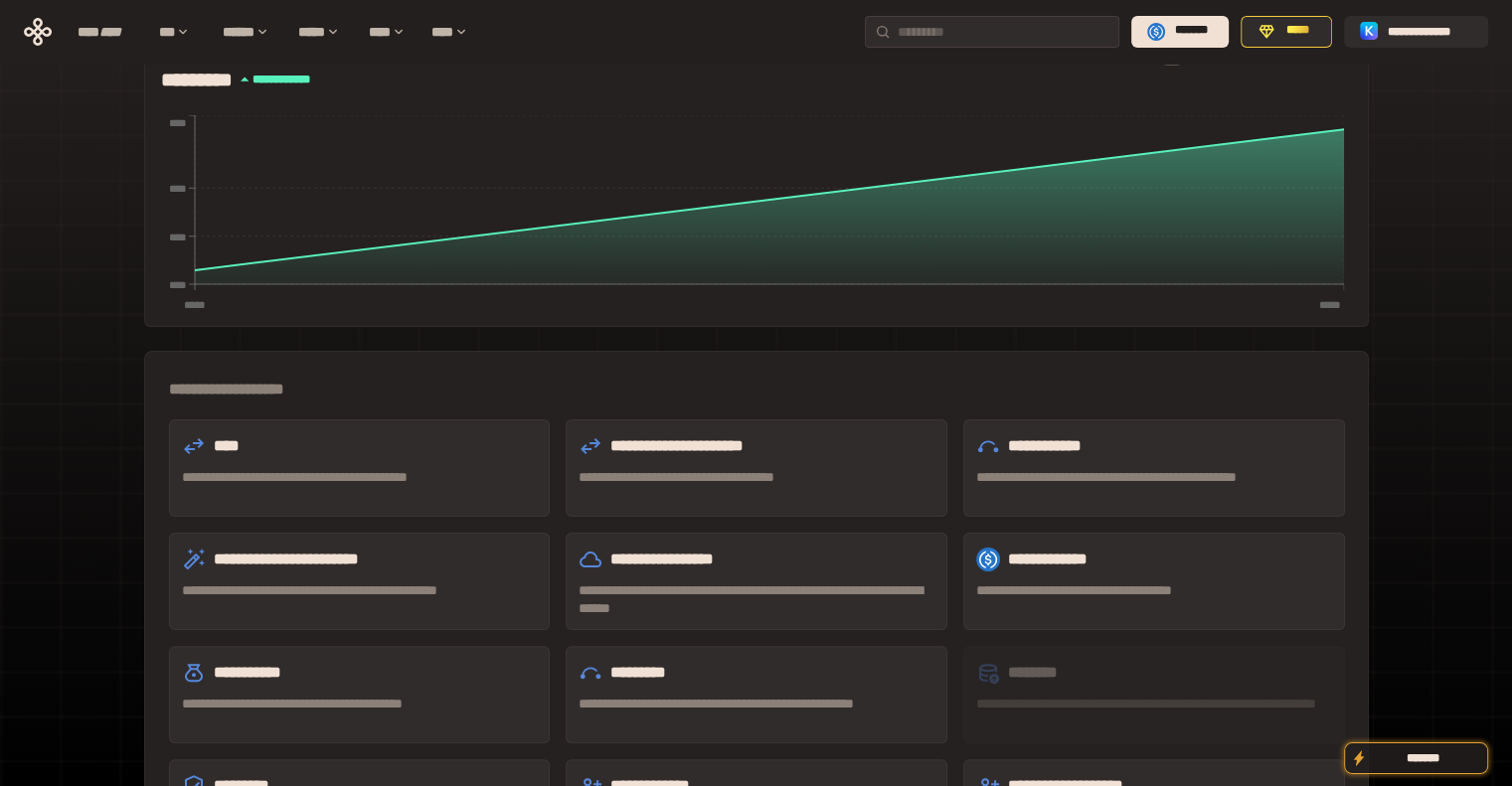 click on "****" at bounding box center [360, 446] 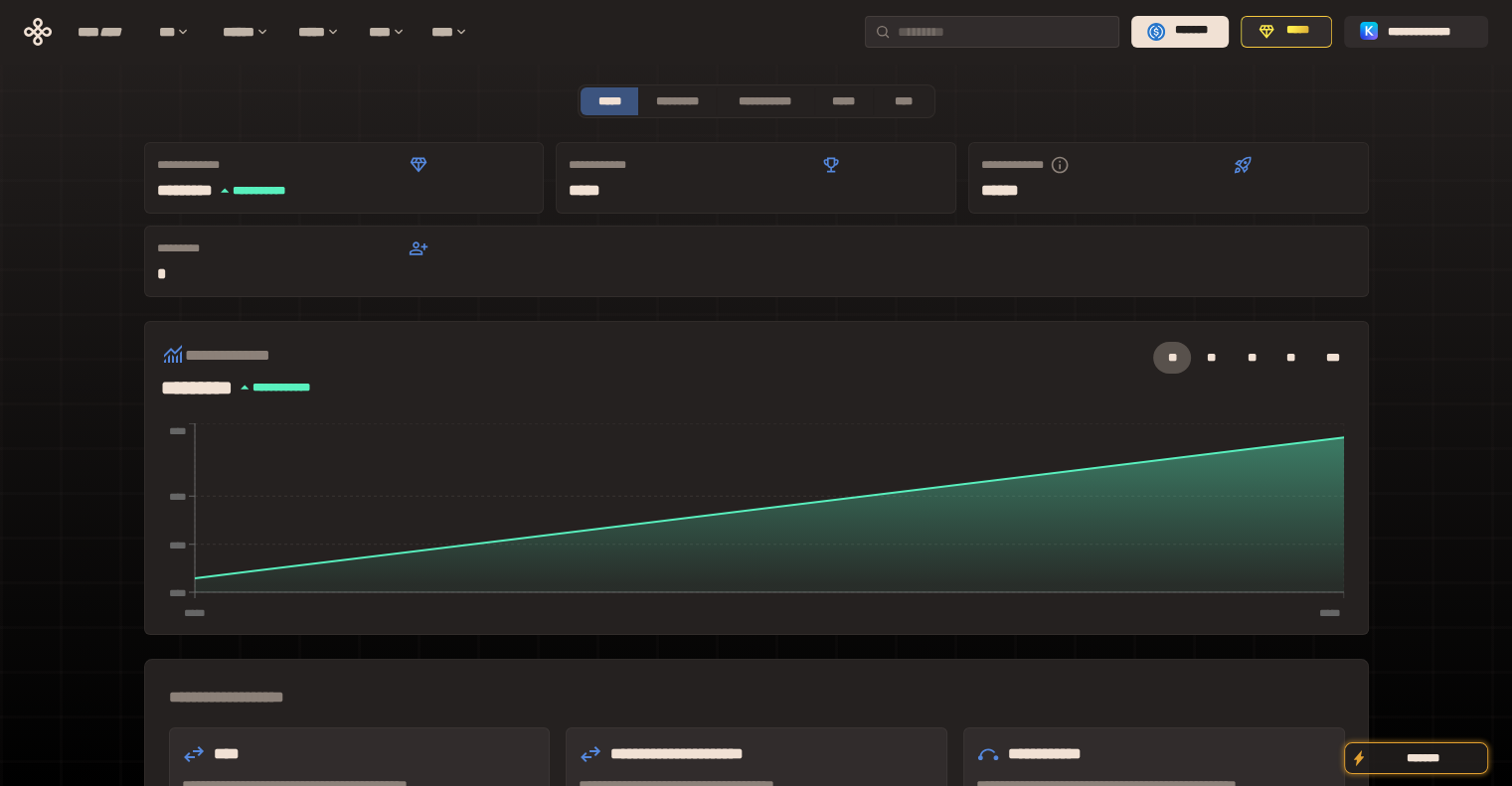 scroll, scrollTop: 0, scrollLeft: 0, axis: both 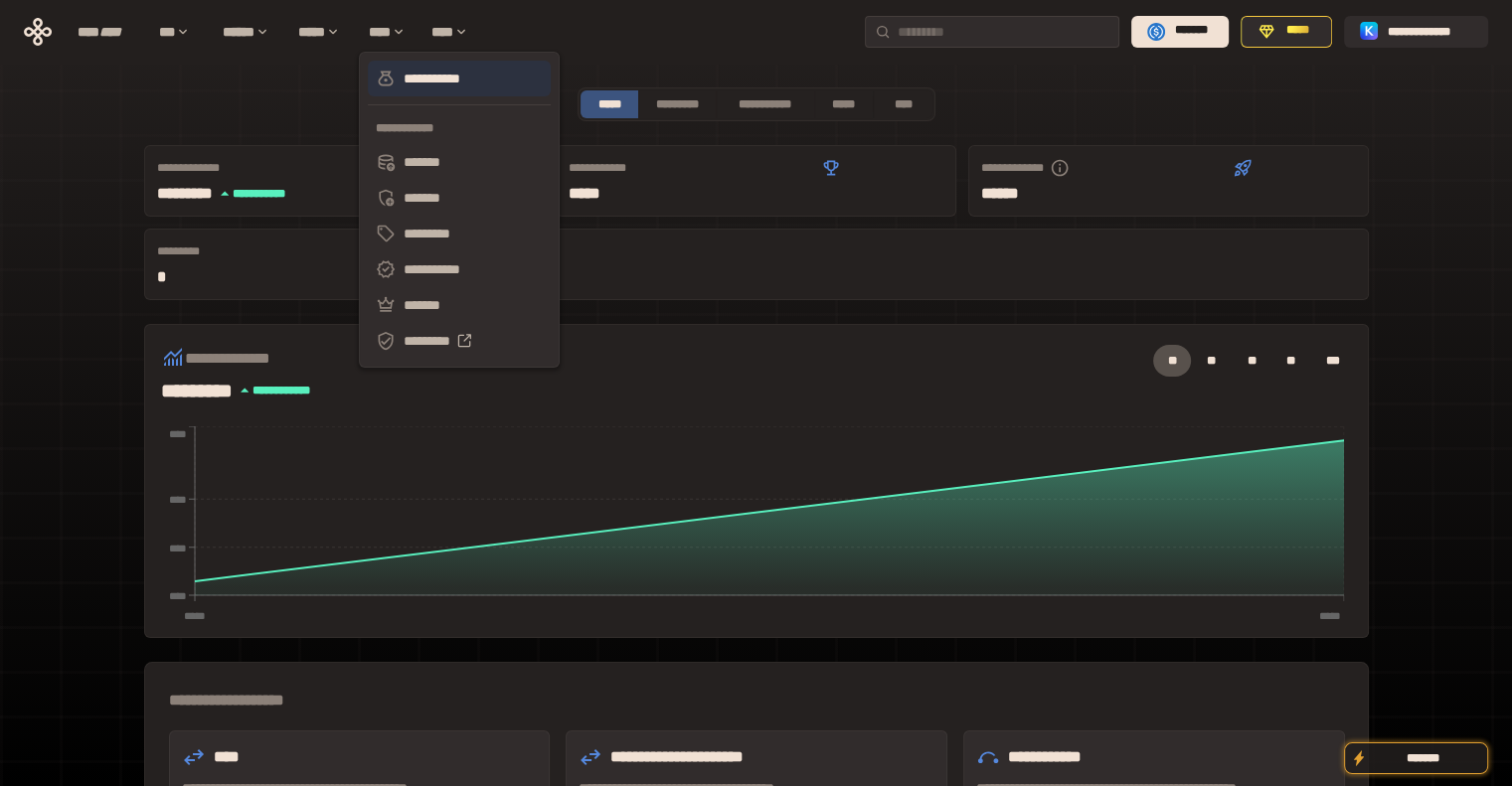 click on "**********" at bounding box center (459, 79) 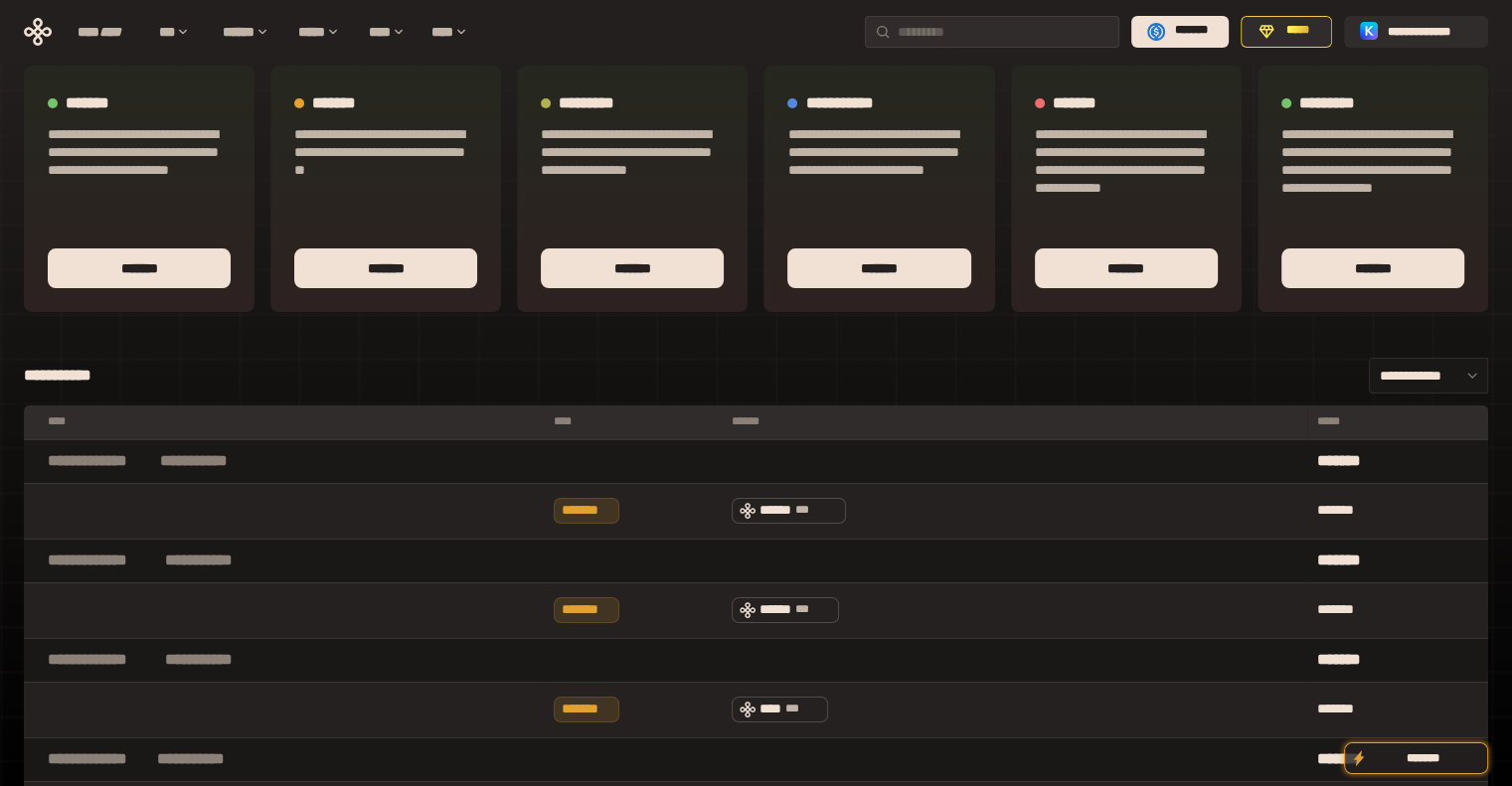 scroll, scrollTop: 0, scrollLeft: 0, axis: both 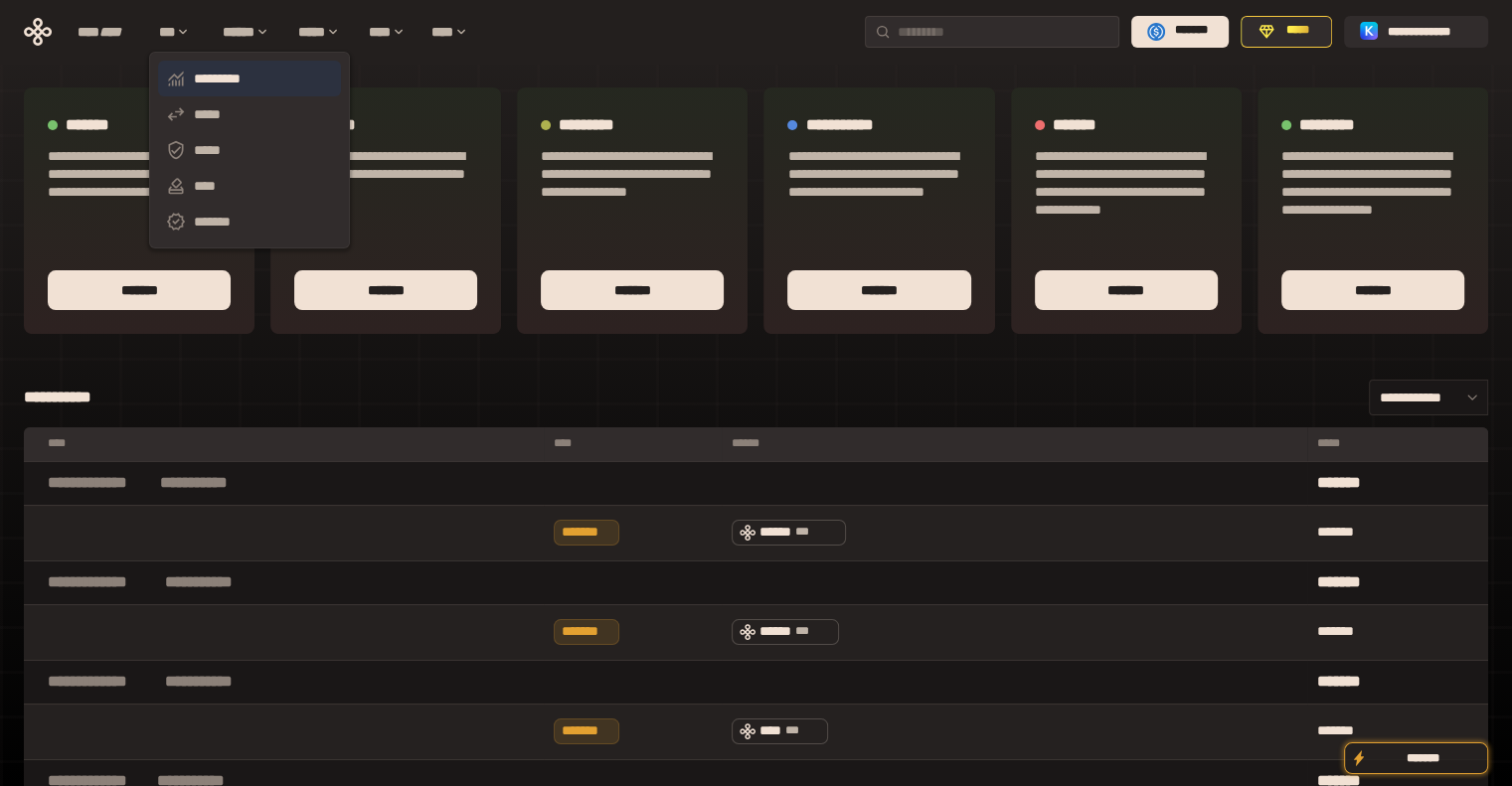 click on "*********" at bounding box center [250, 79] 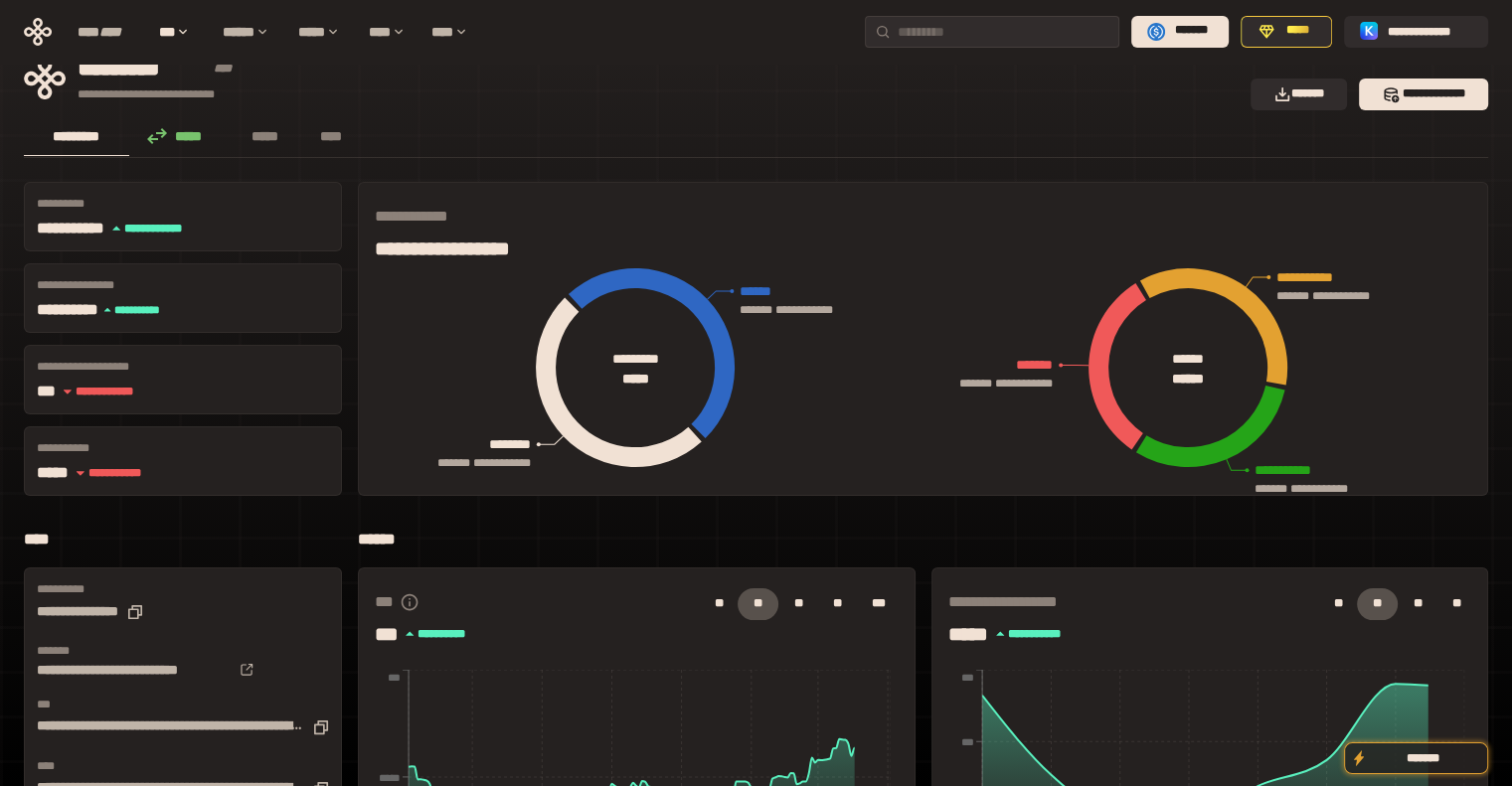 scroll, scrollTop: 0, scrollLeft: 0, axis: both 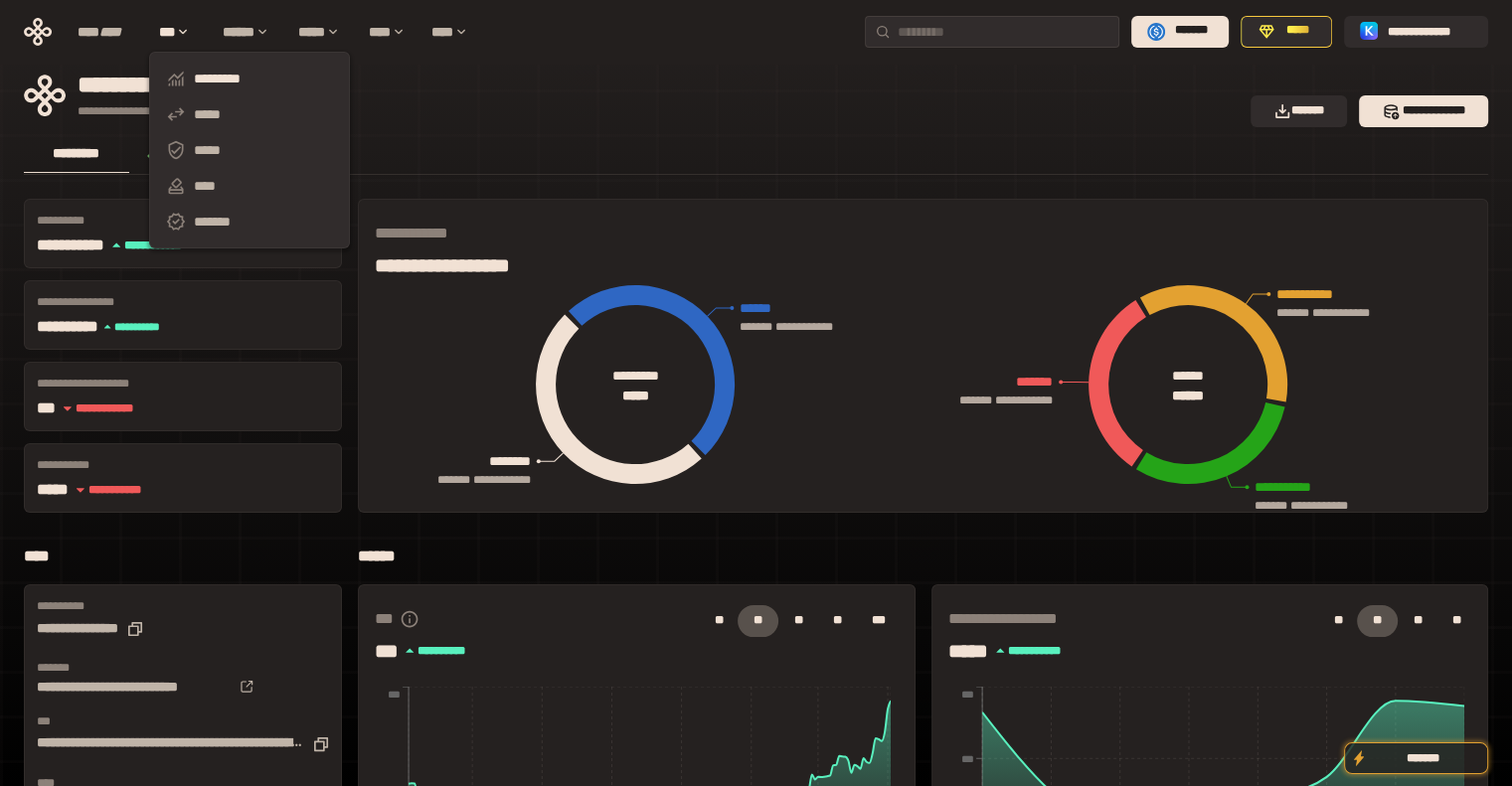 click on "****" at bounding box center [250, 186] 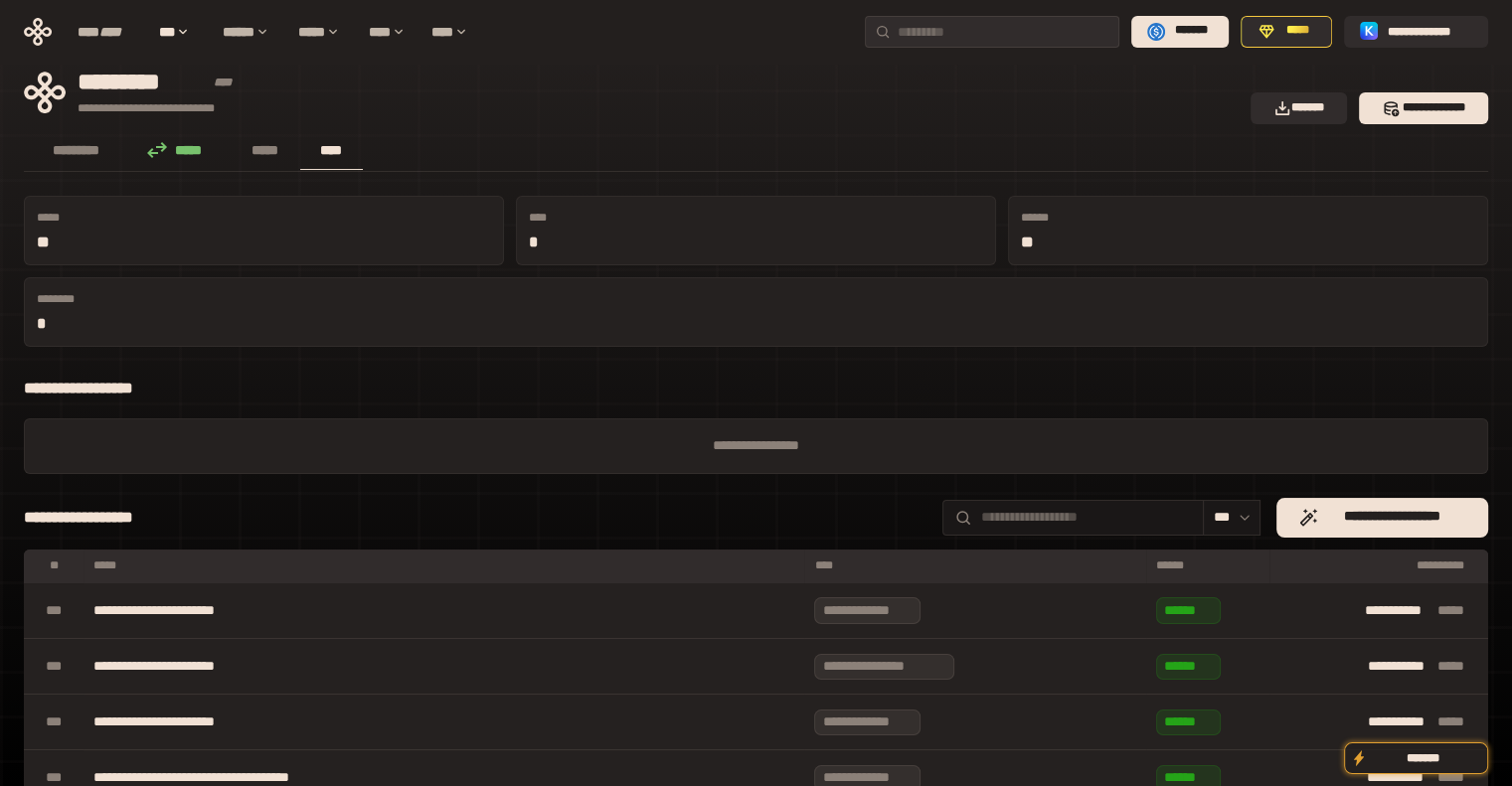 scroll, scrollTop: 0, scrollLeft: 0, axis: both 